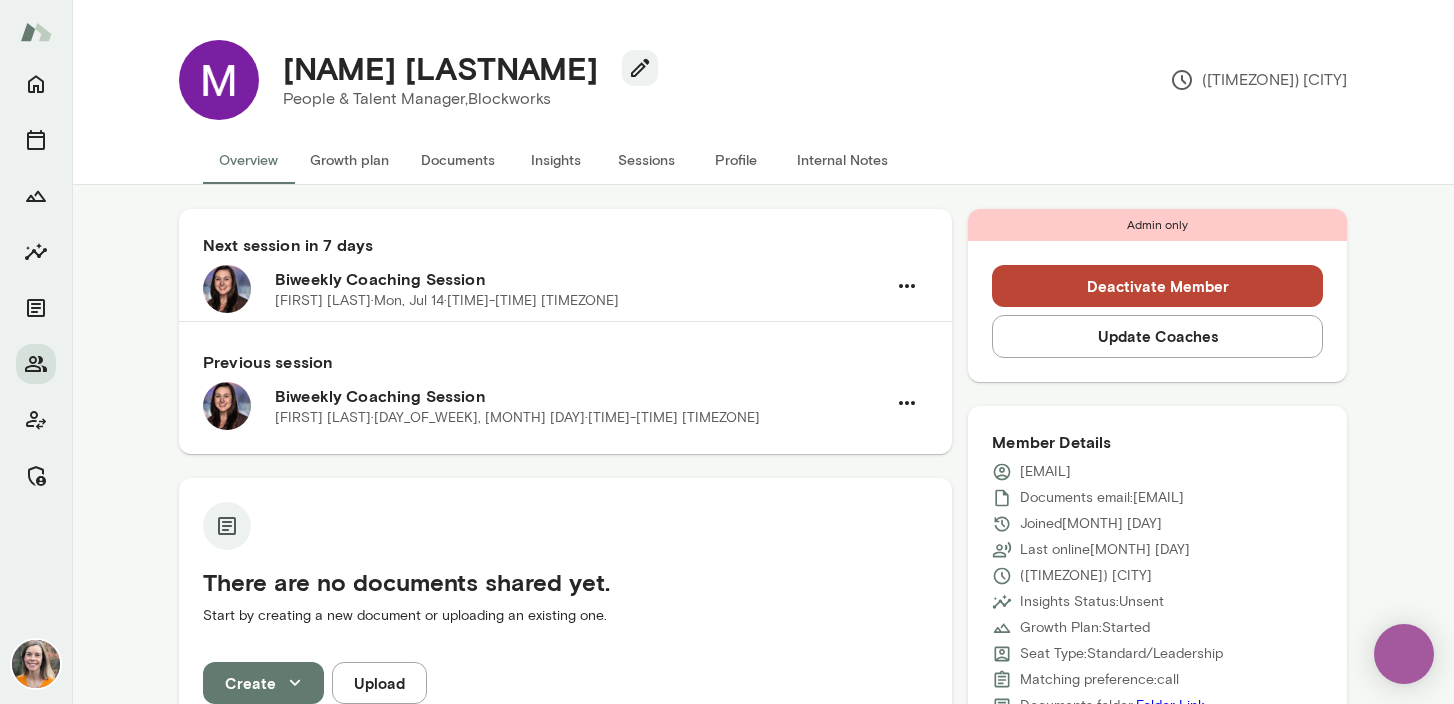 scroll, scrollTop: 0, scrollLeft: 0, axis: both 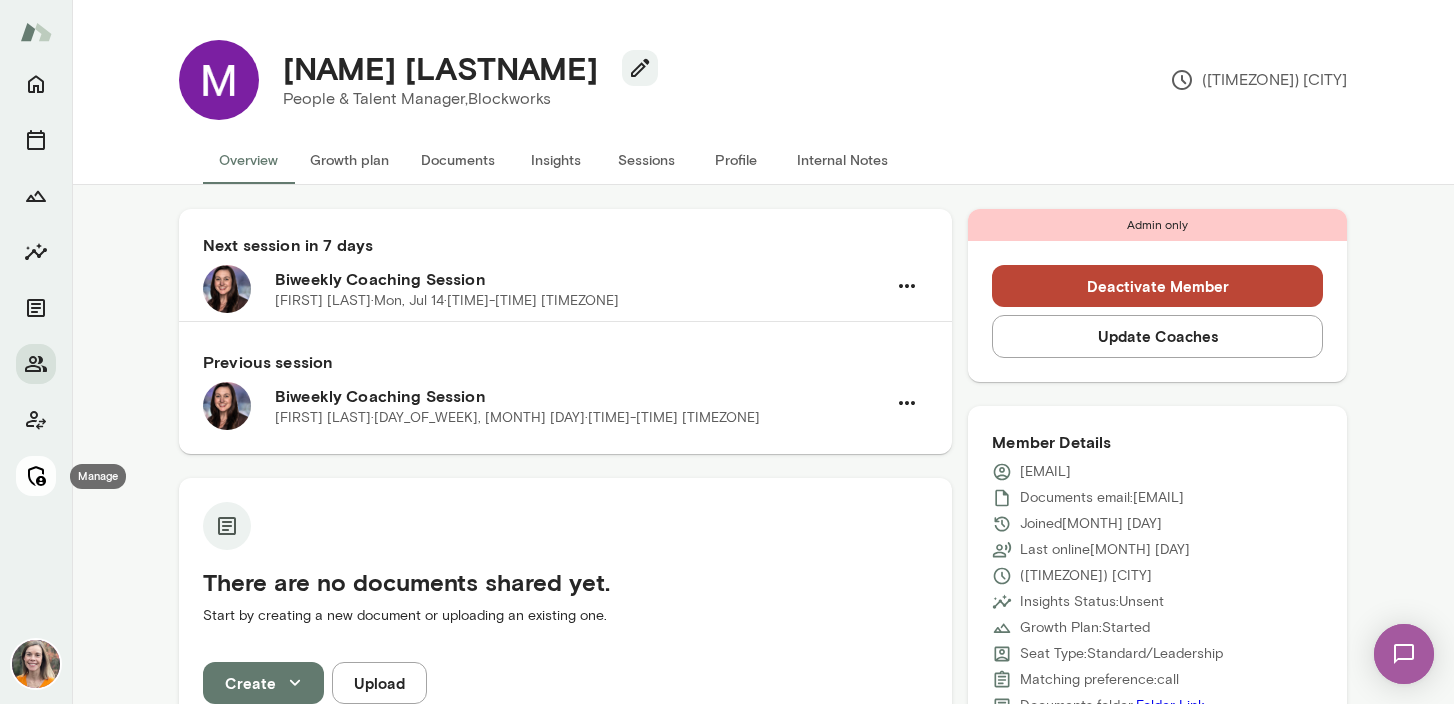 click at bounding box center [36, 476] 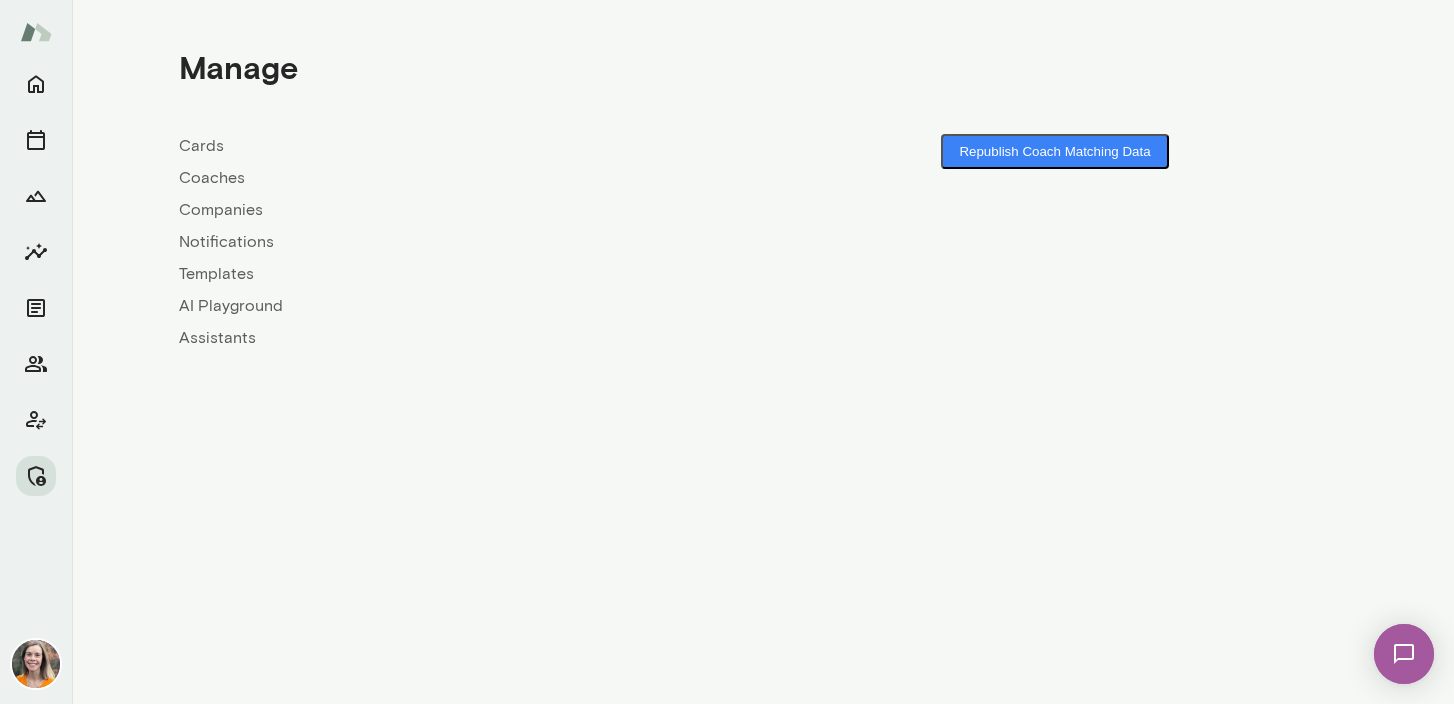 click on "Coaches" at bounding box center (471, 178) 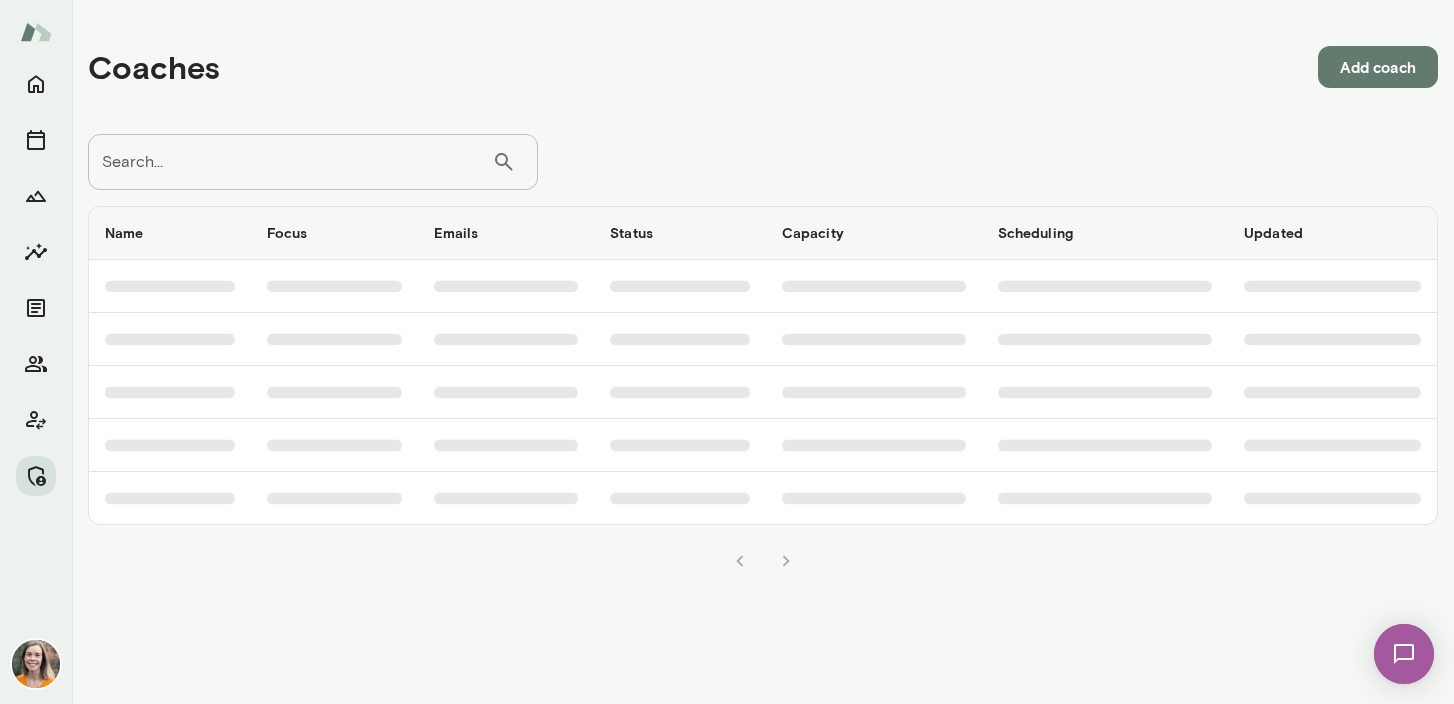 click on "Search..." at bounding box center [290, 162] 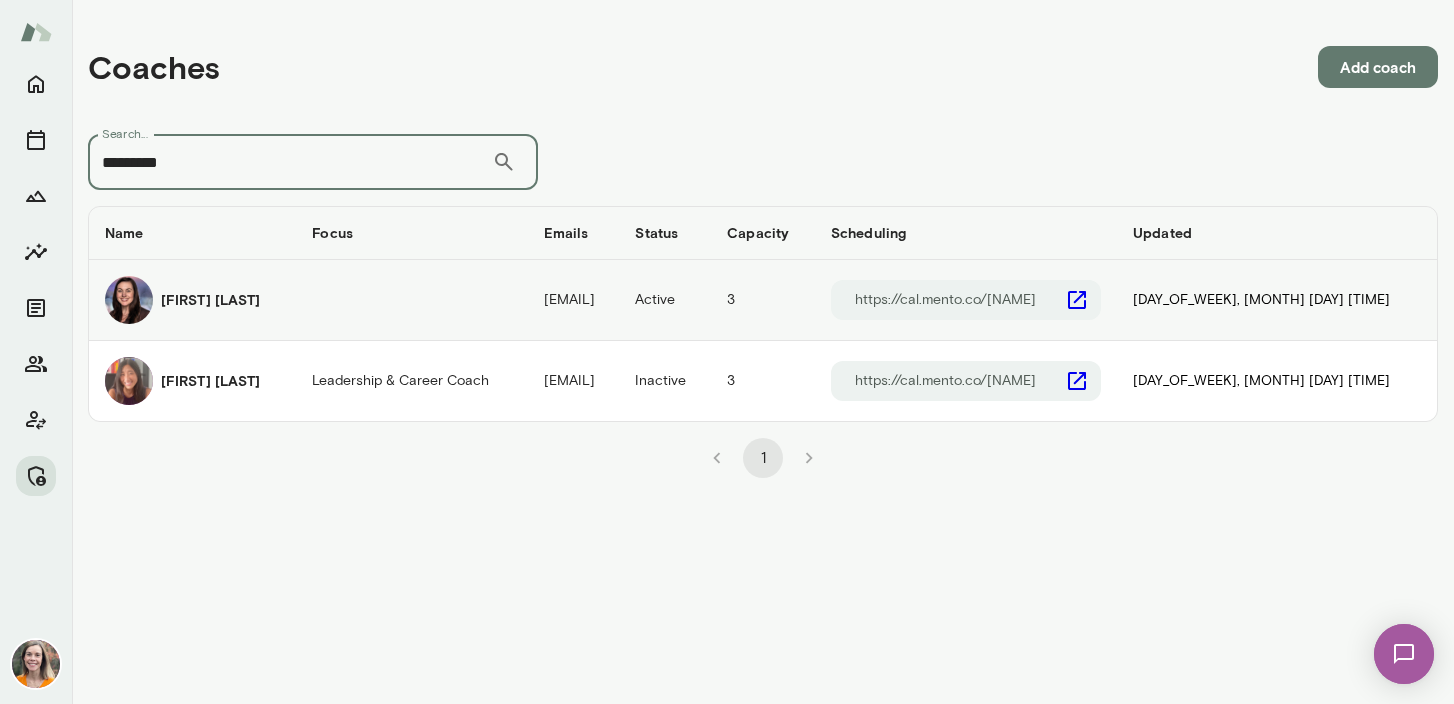 type on "*********" 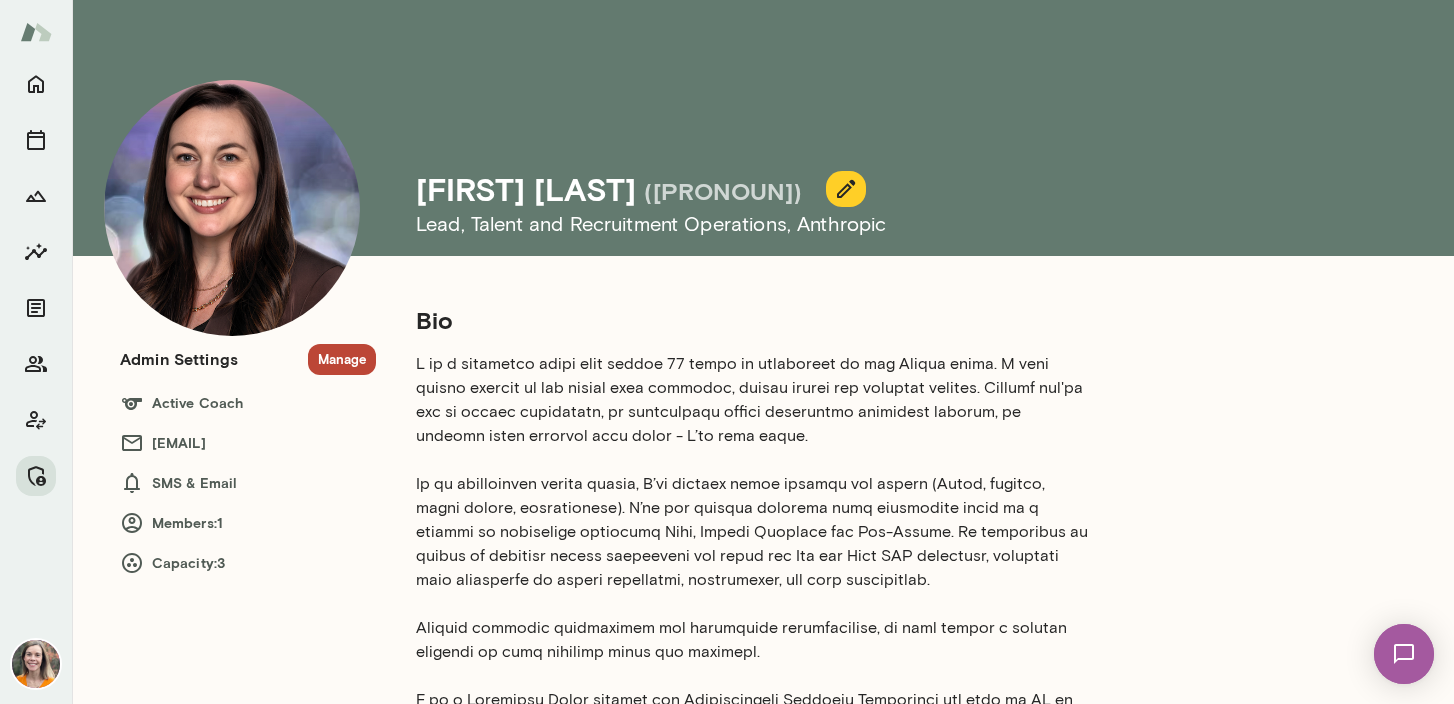 click on "Manage" at bounding box center (342, 359) 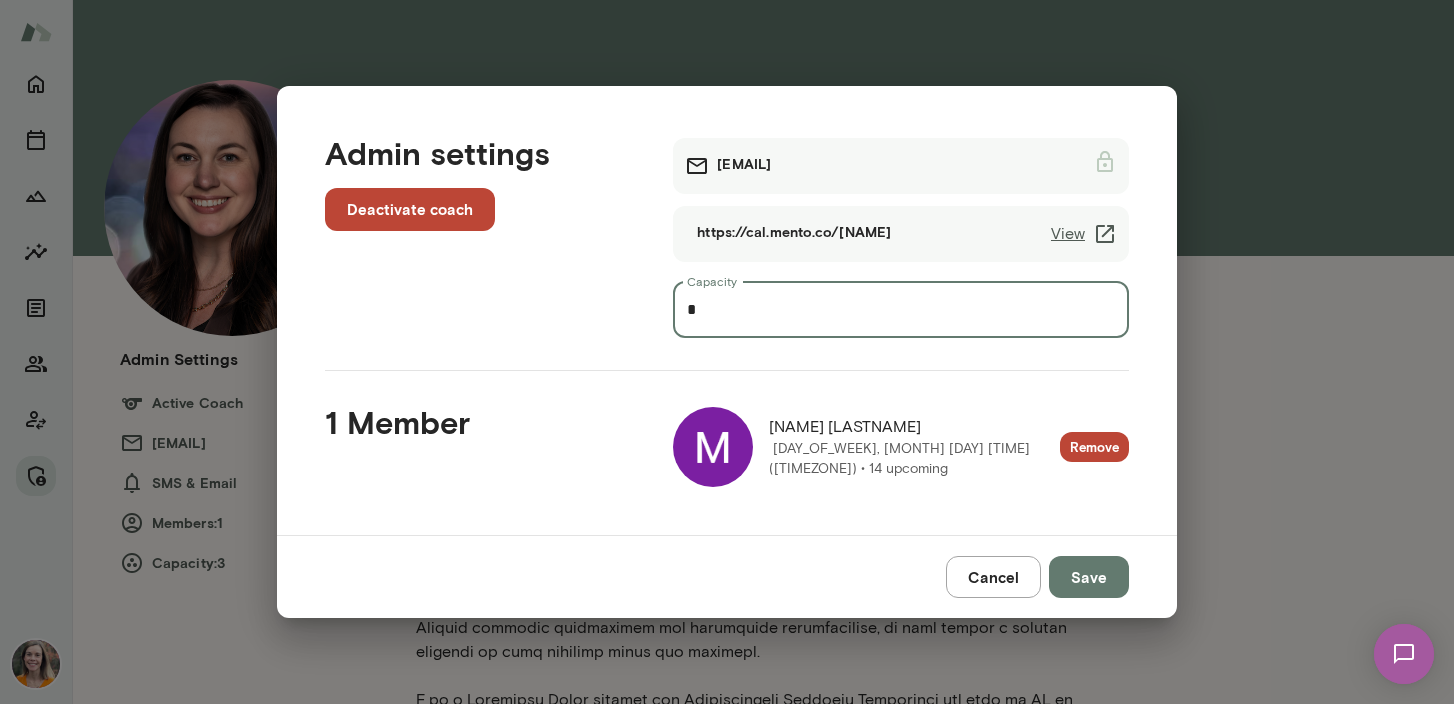 drag, startPoint x: 710, startPoint y: 308, endPoint x: 657, endPoint y: 308, distance: 53 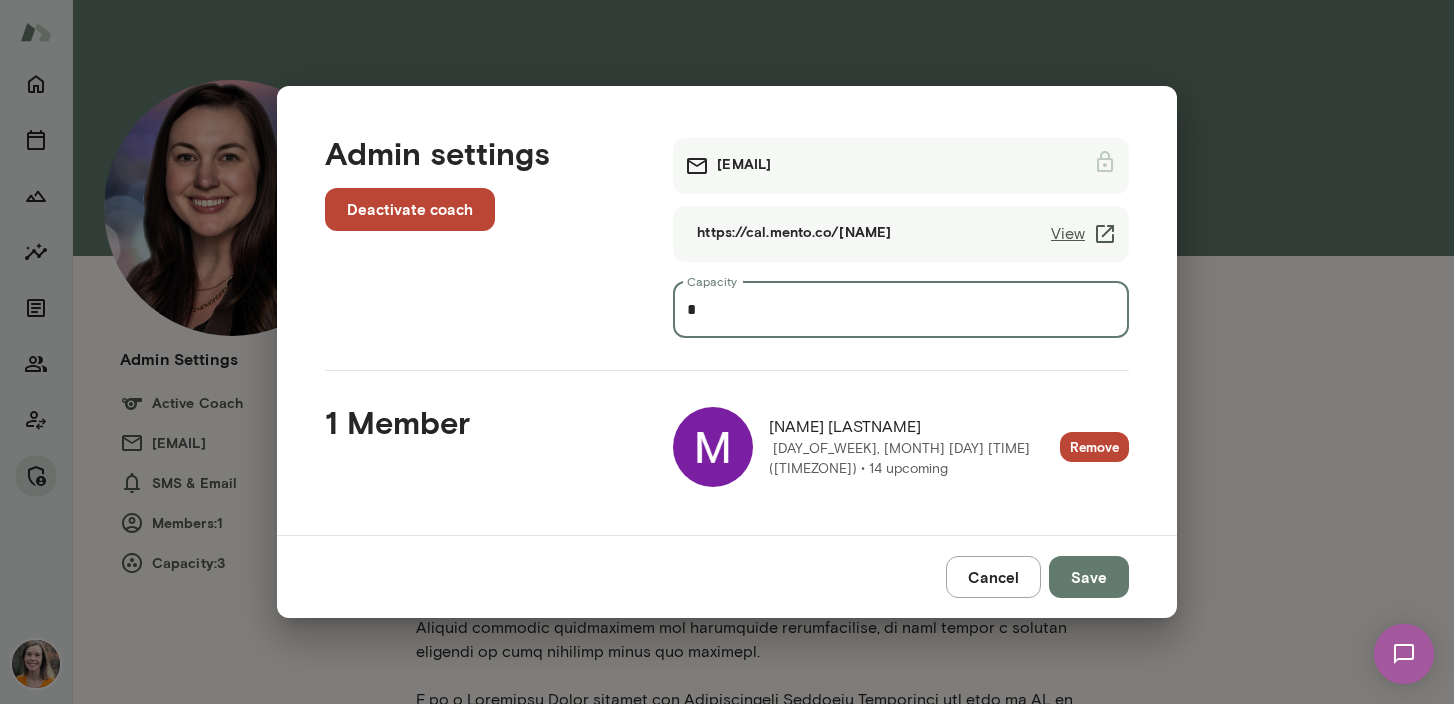 type on "*" 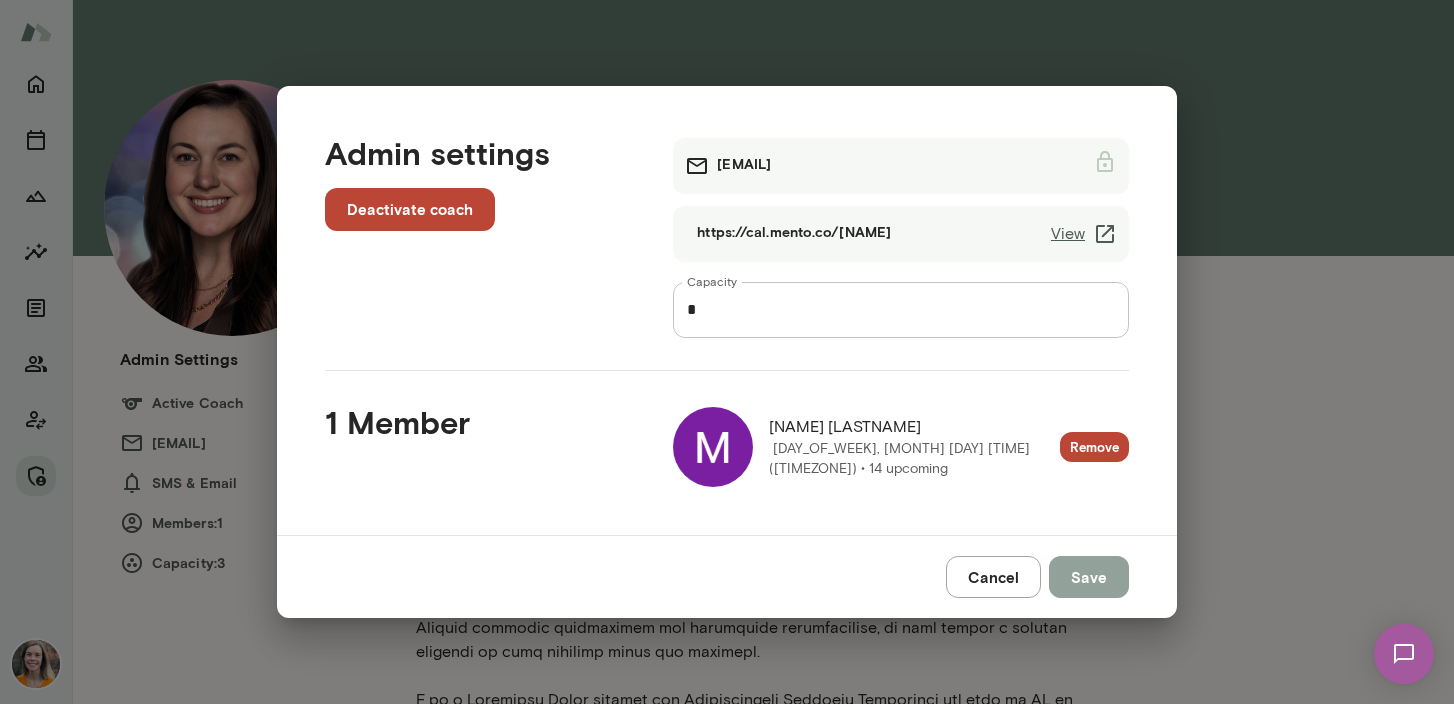 click on "Save" at bounding box center [1089, 577] 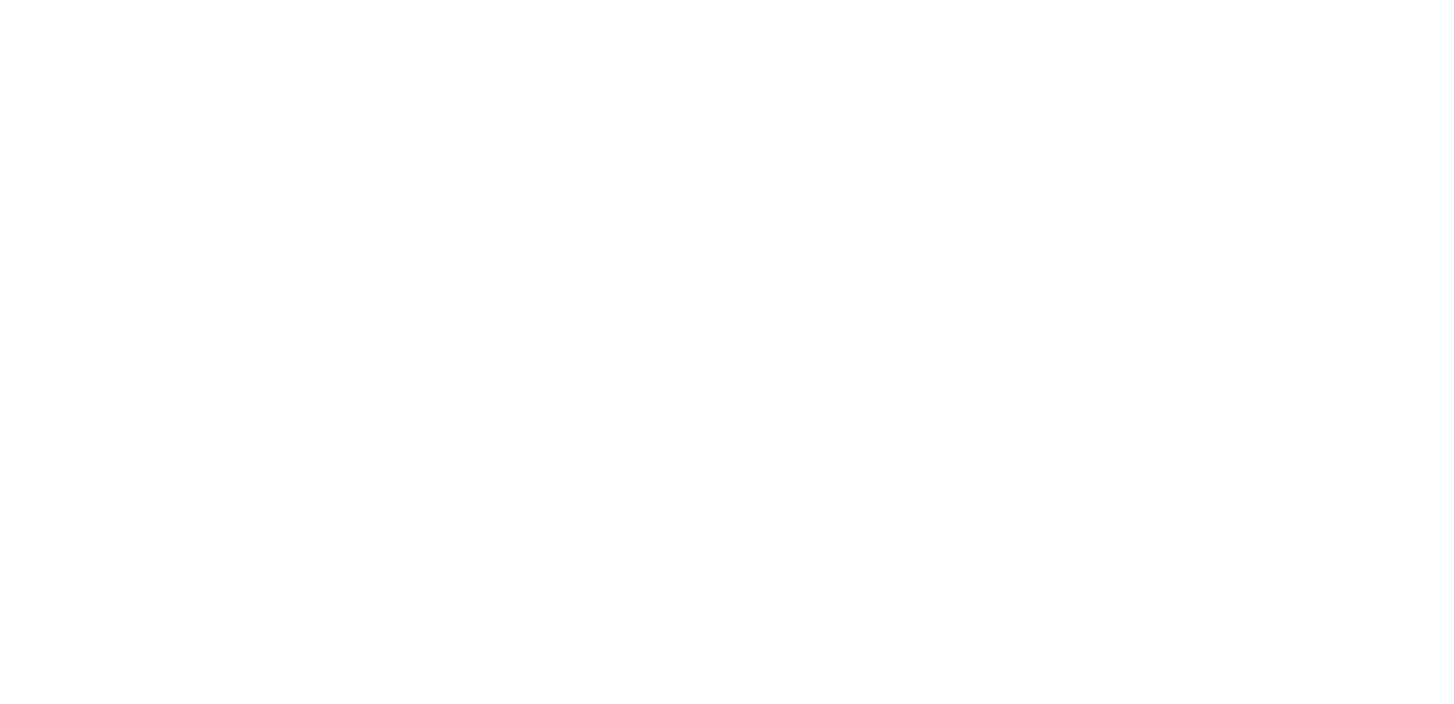 scroll, scrollTop: 0, scrollLeft: 0, axis: both 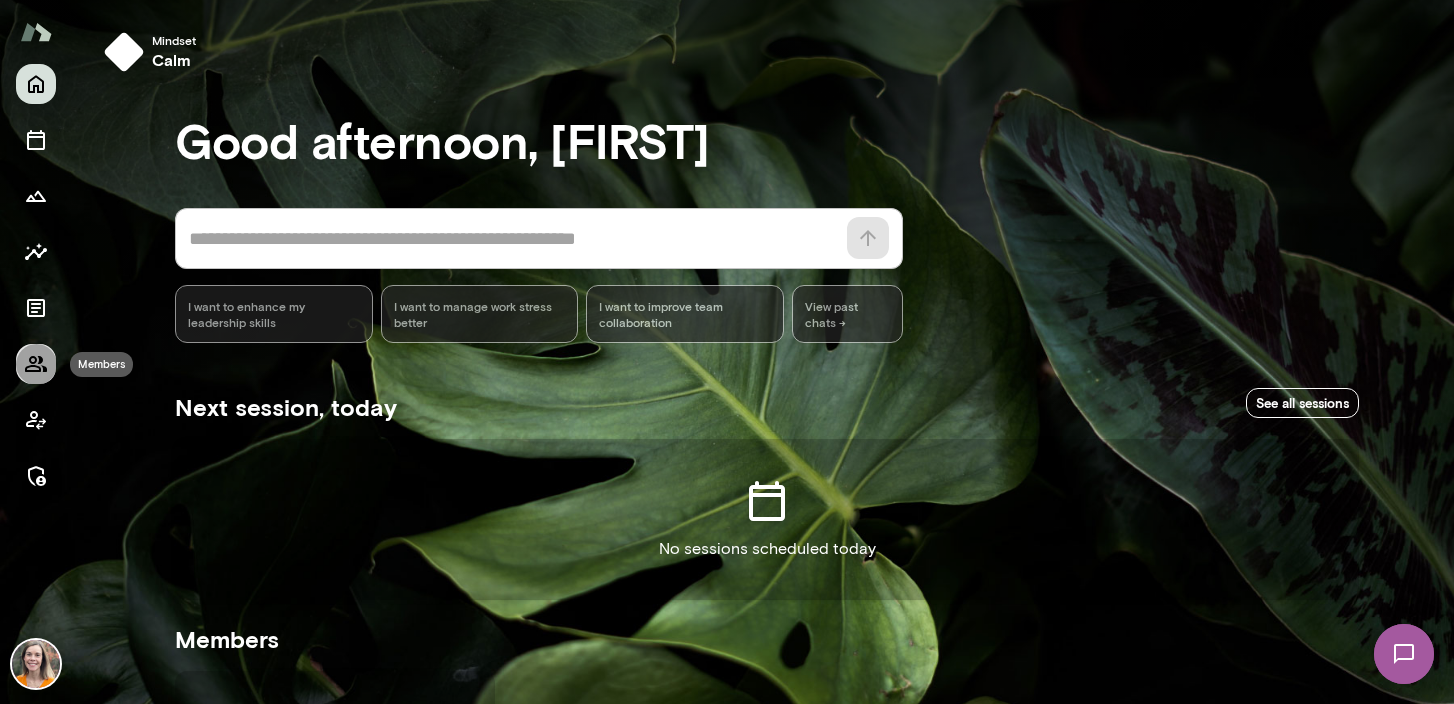 click at bounding box center (36, 364) 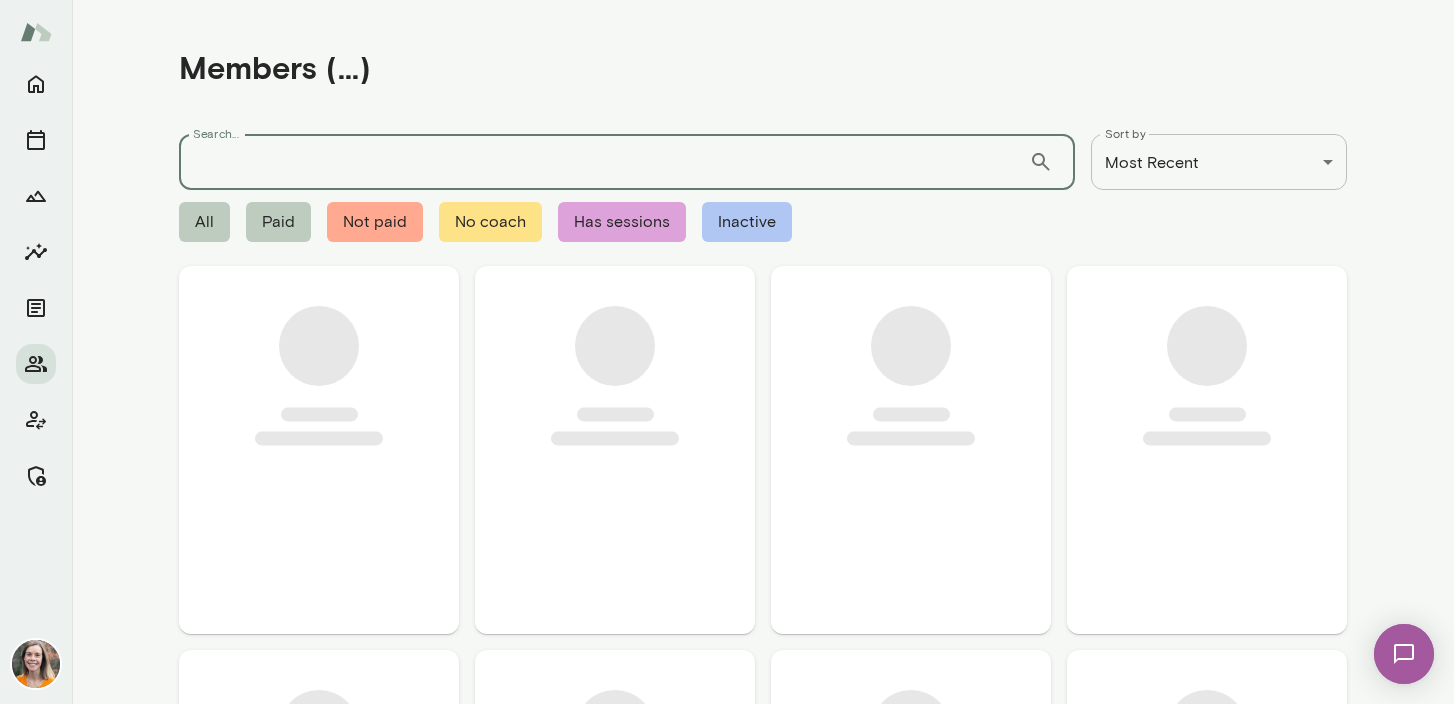 click on "Search..." at bounding box center (604, 162) 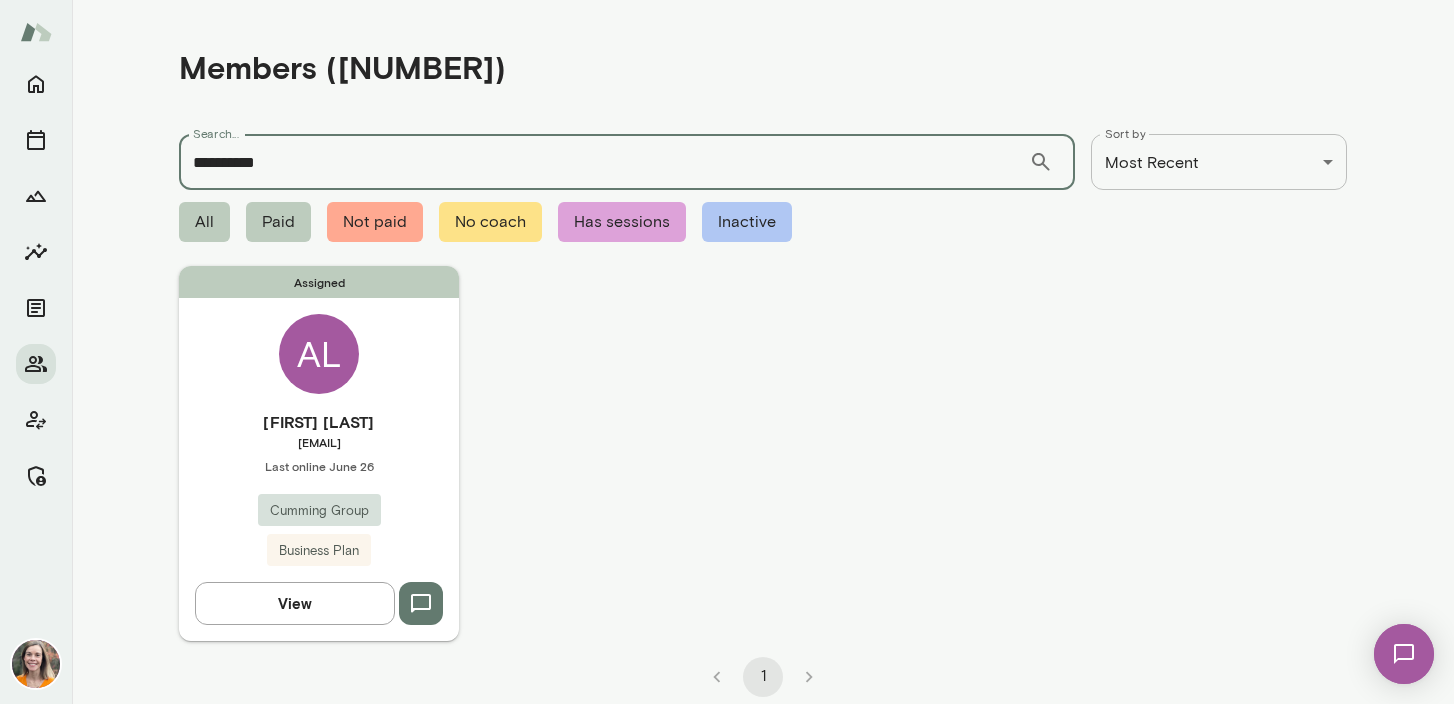 type on "**********" 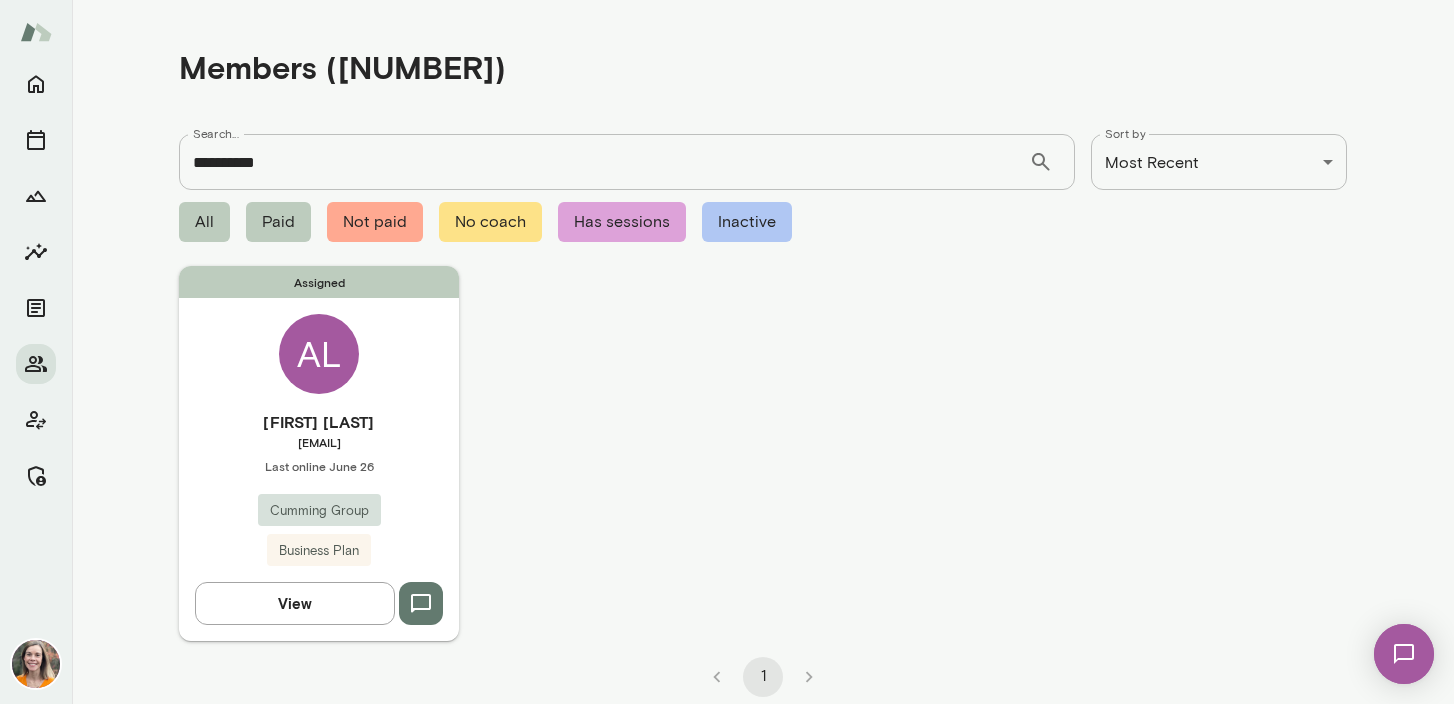 click on "[FIRST] [LAST] [EMAIL] Last online [MONTH] [DAY] Cumming Group Business Plan" at bounding box center (319, 488) 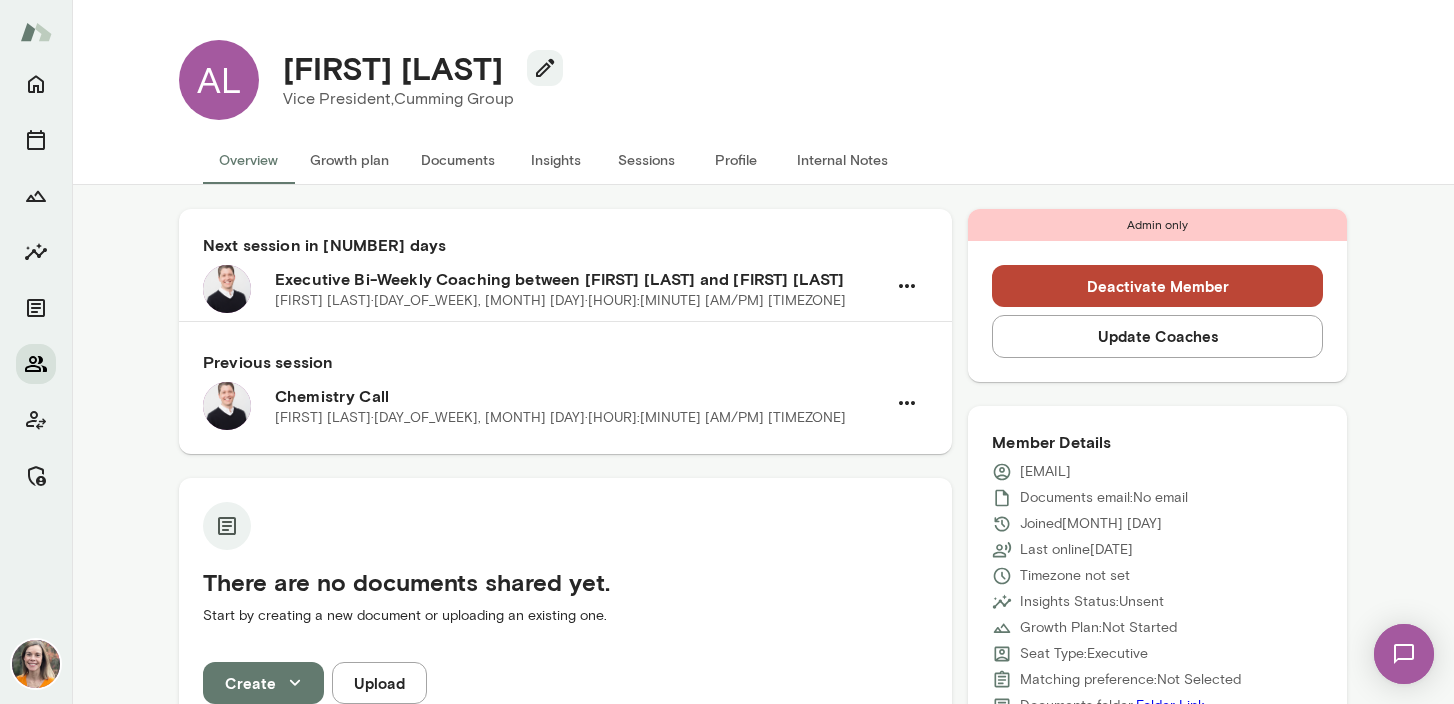 click at bounding box center (36, 364) 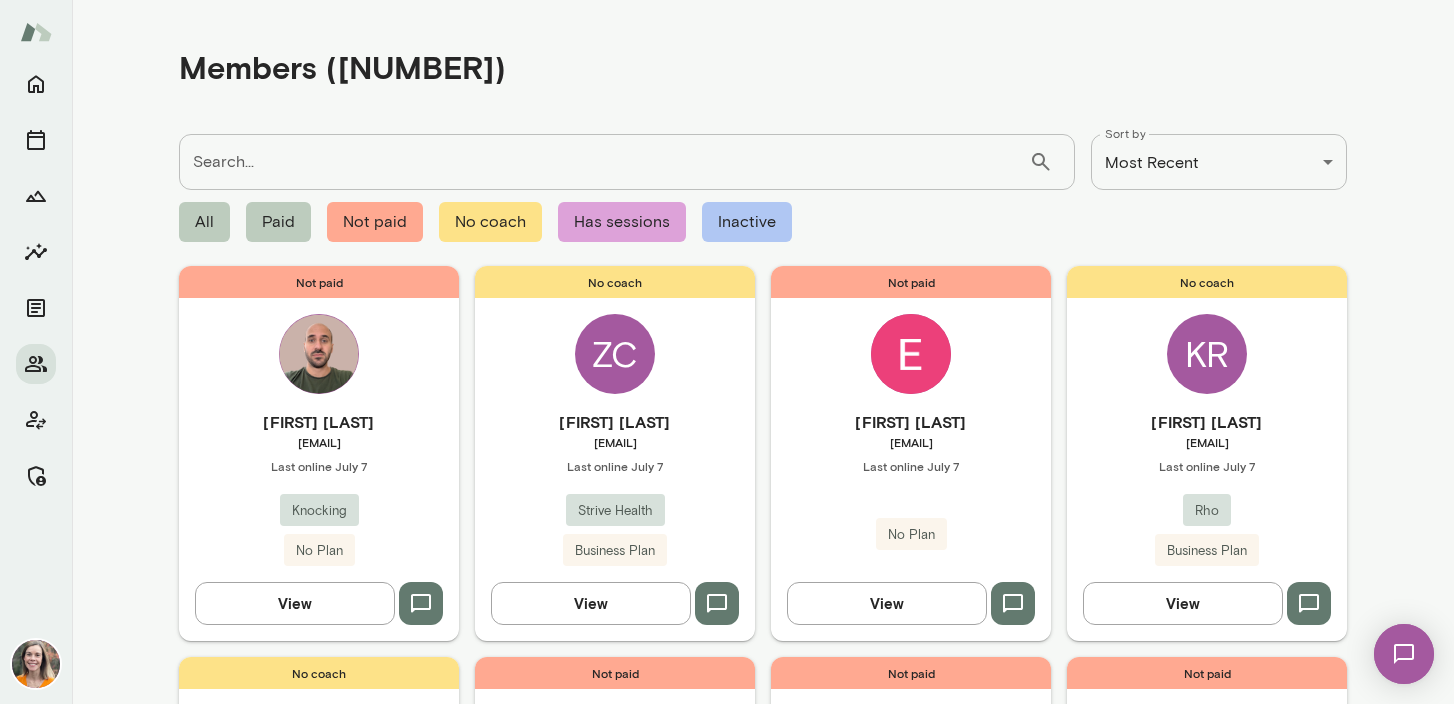 click on "Search..." at bounding box center [604, 162] 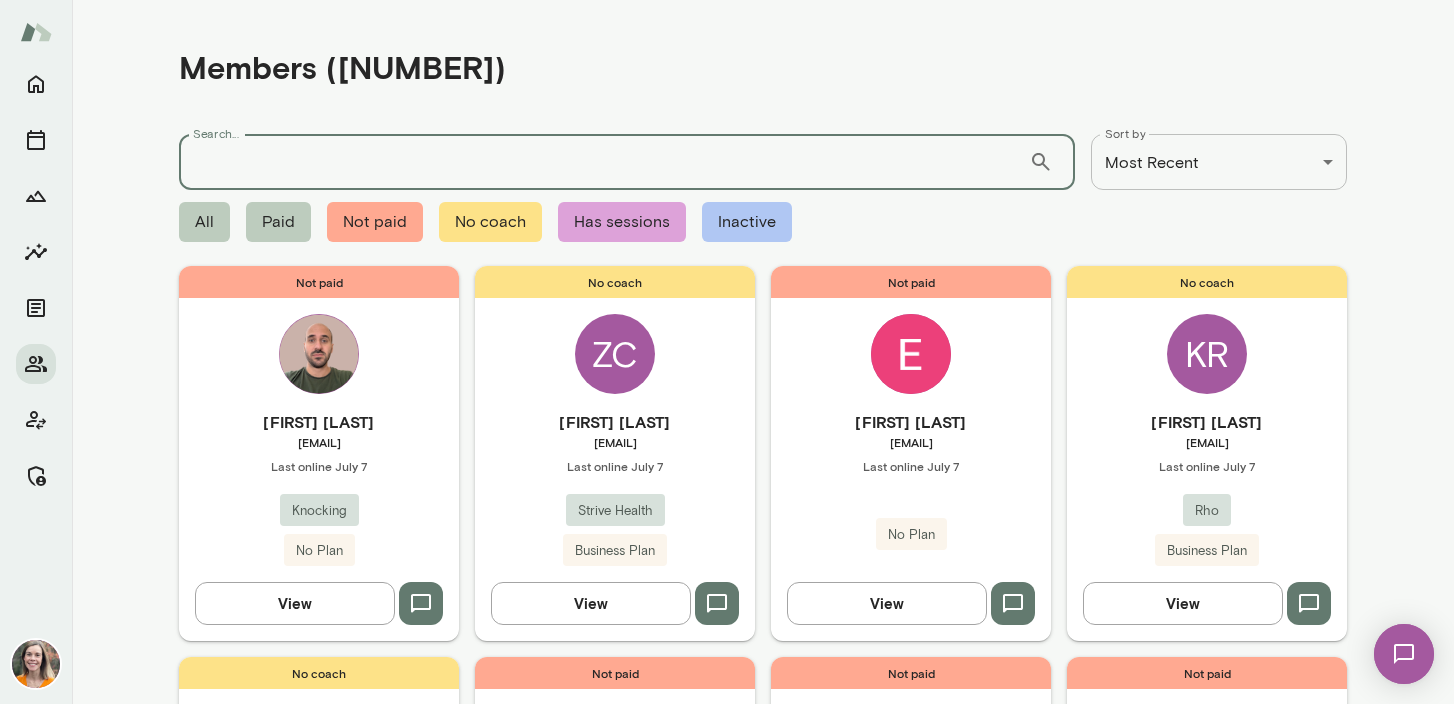 paste on "**********" 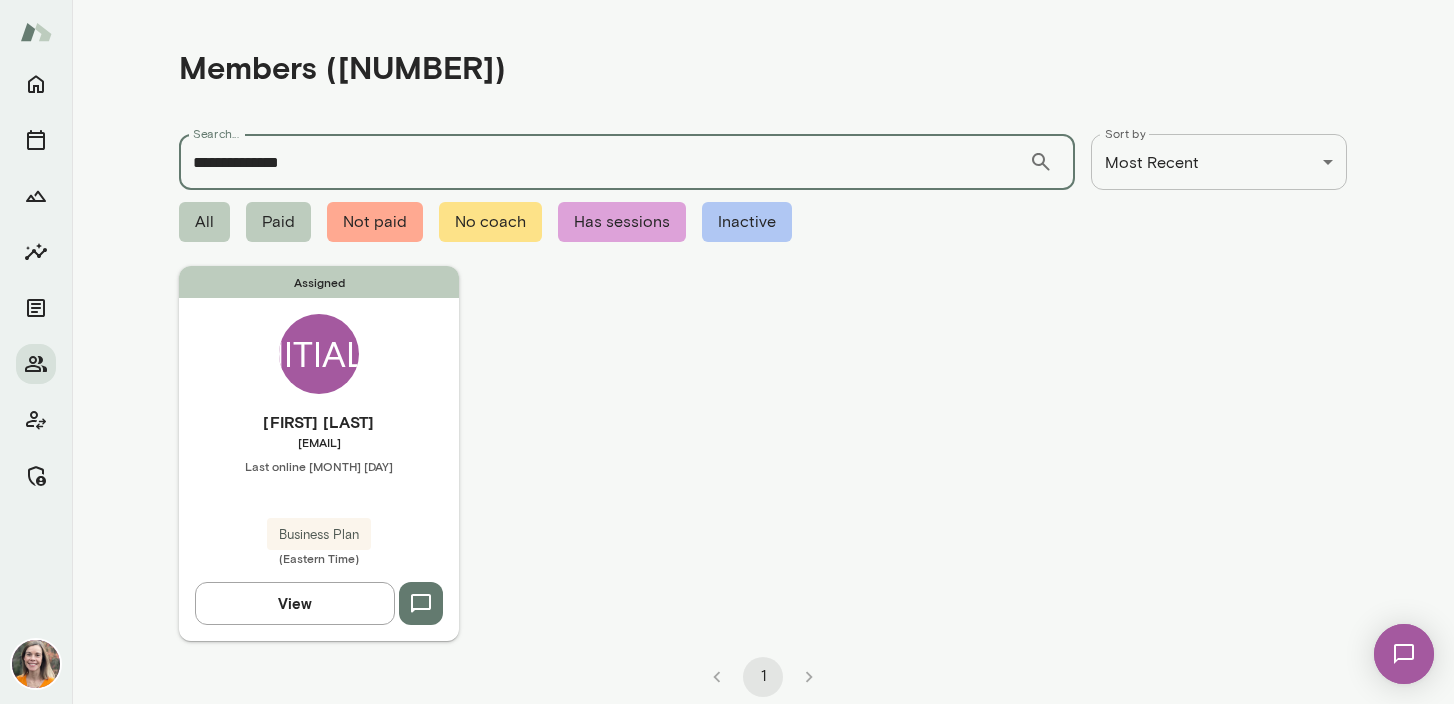 type on "**********" 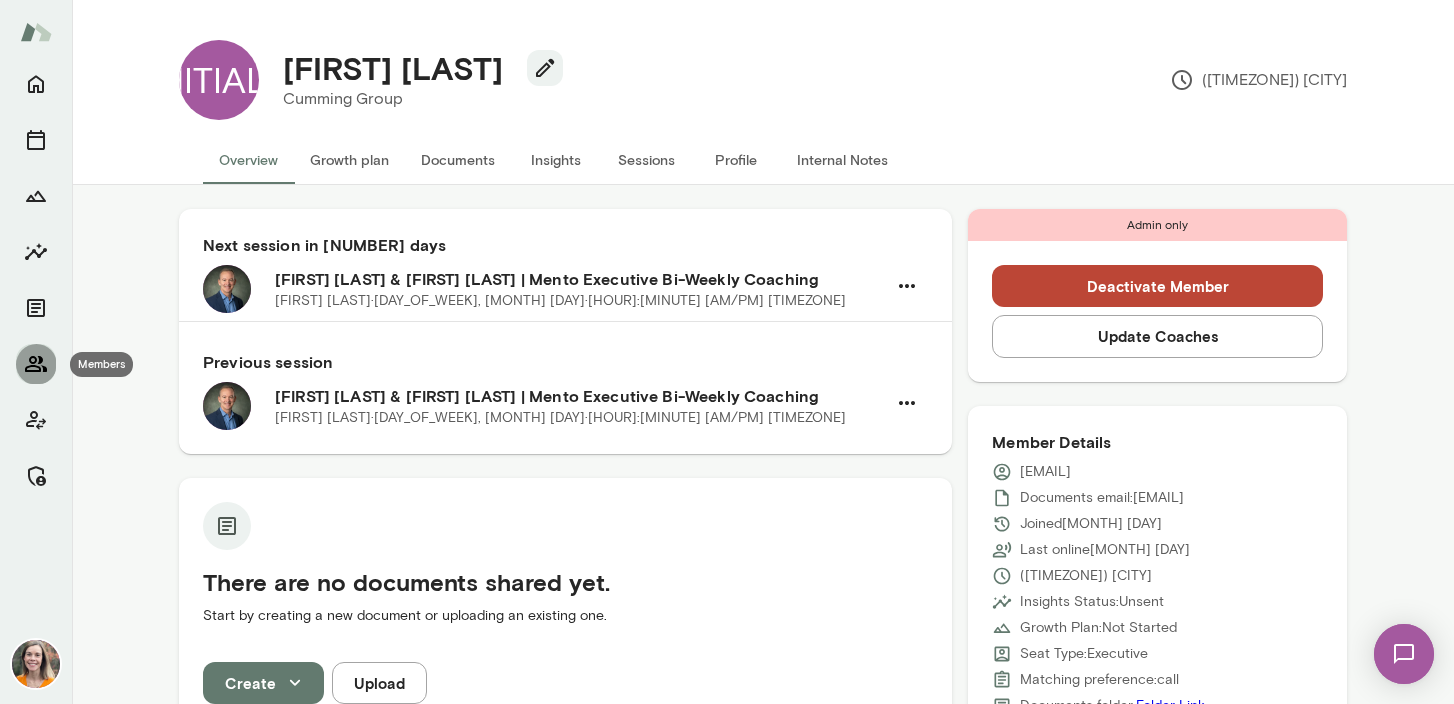 click at bounding box center [36, 364] 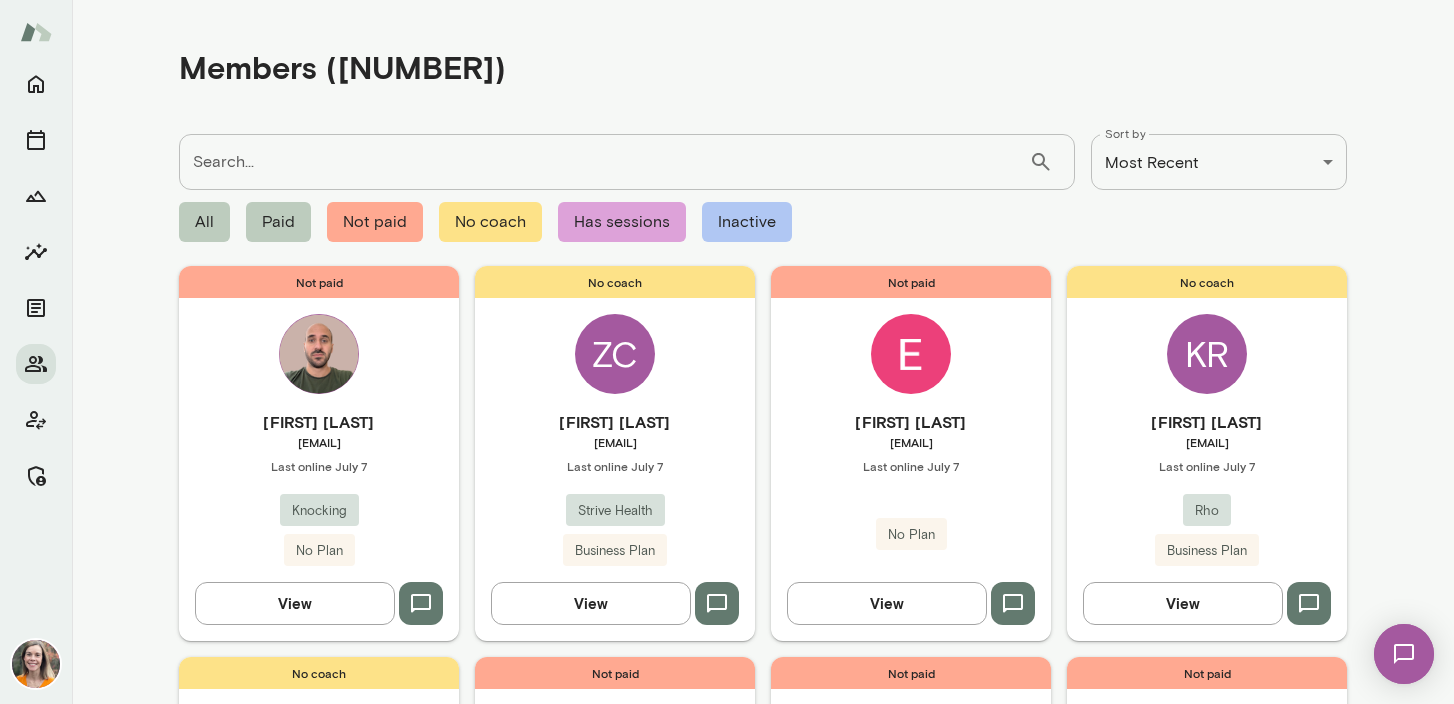 click on "Search..." at bounding box center [604, 162] 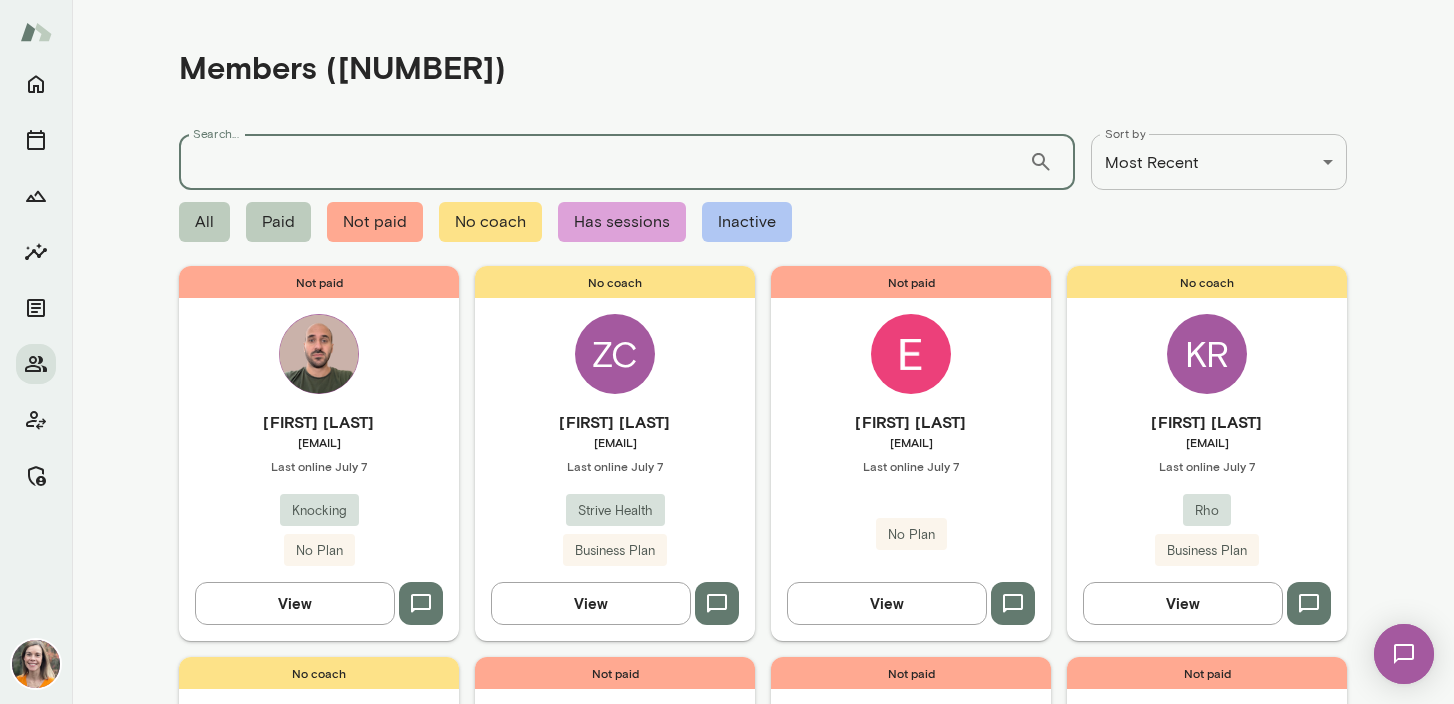 paste on "**********" 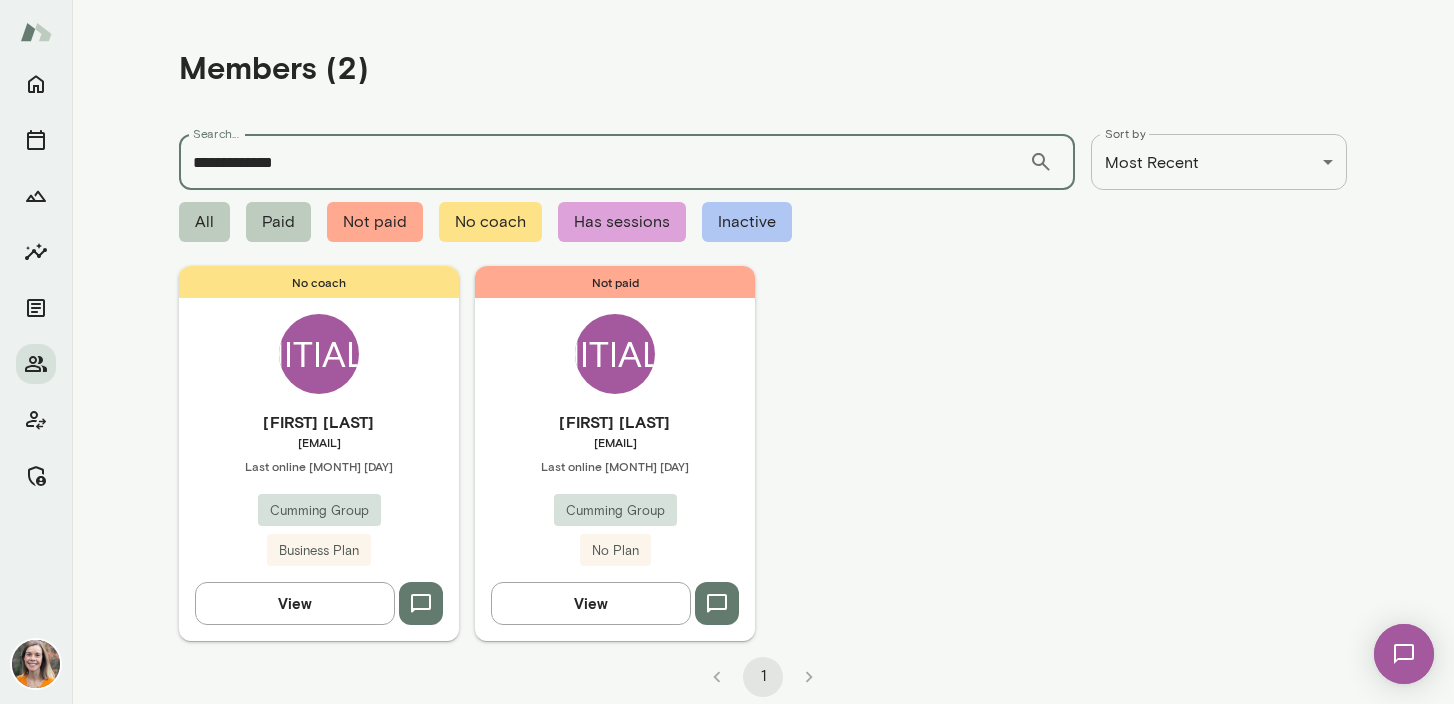 type on "**********" 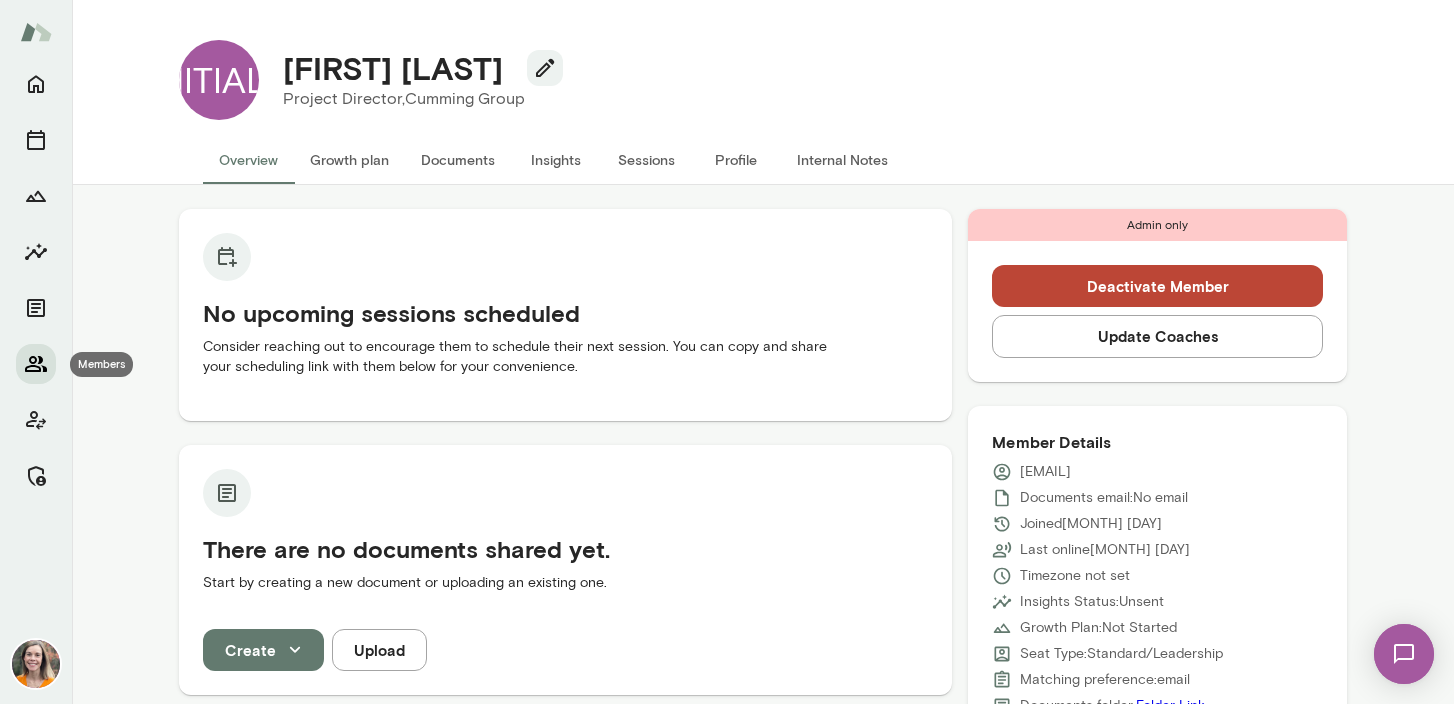 click at bounding box center (36, 364) 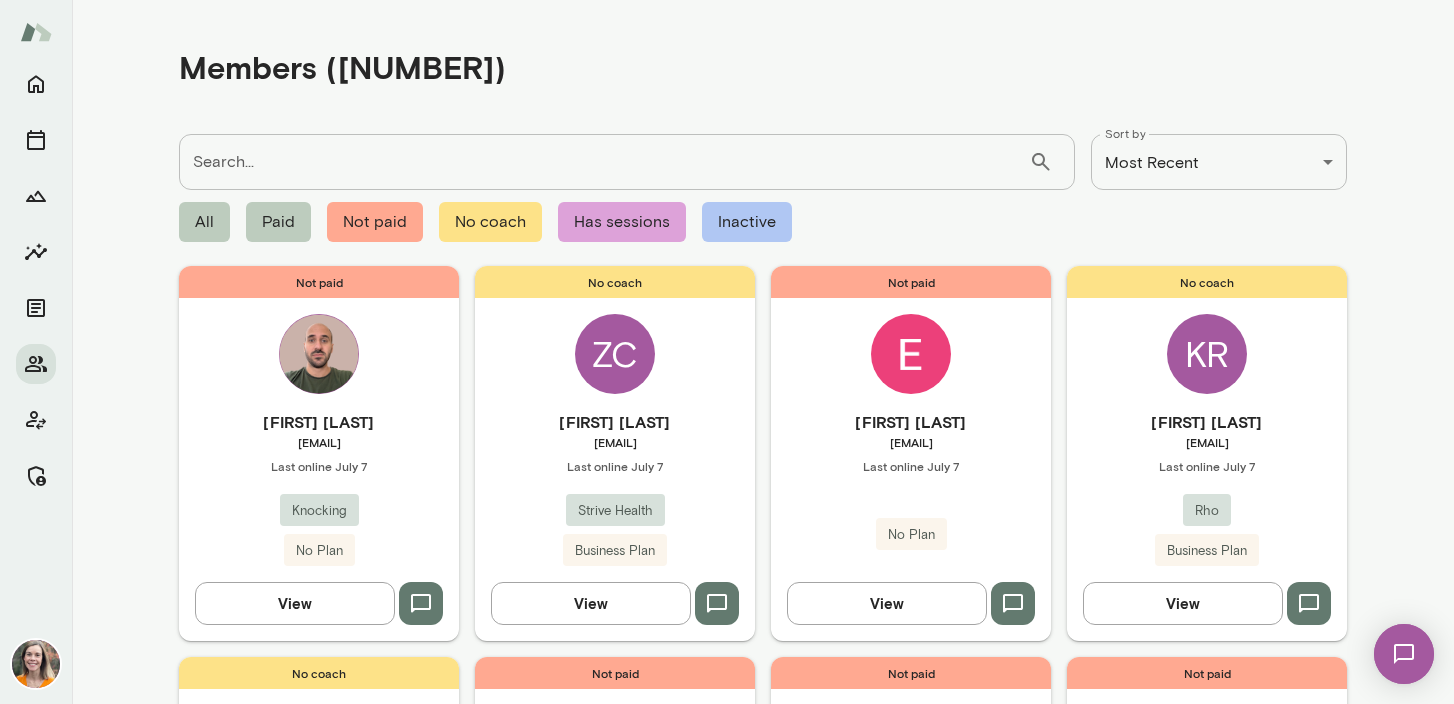 click on "Search..." at bounding box center [604, 162] 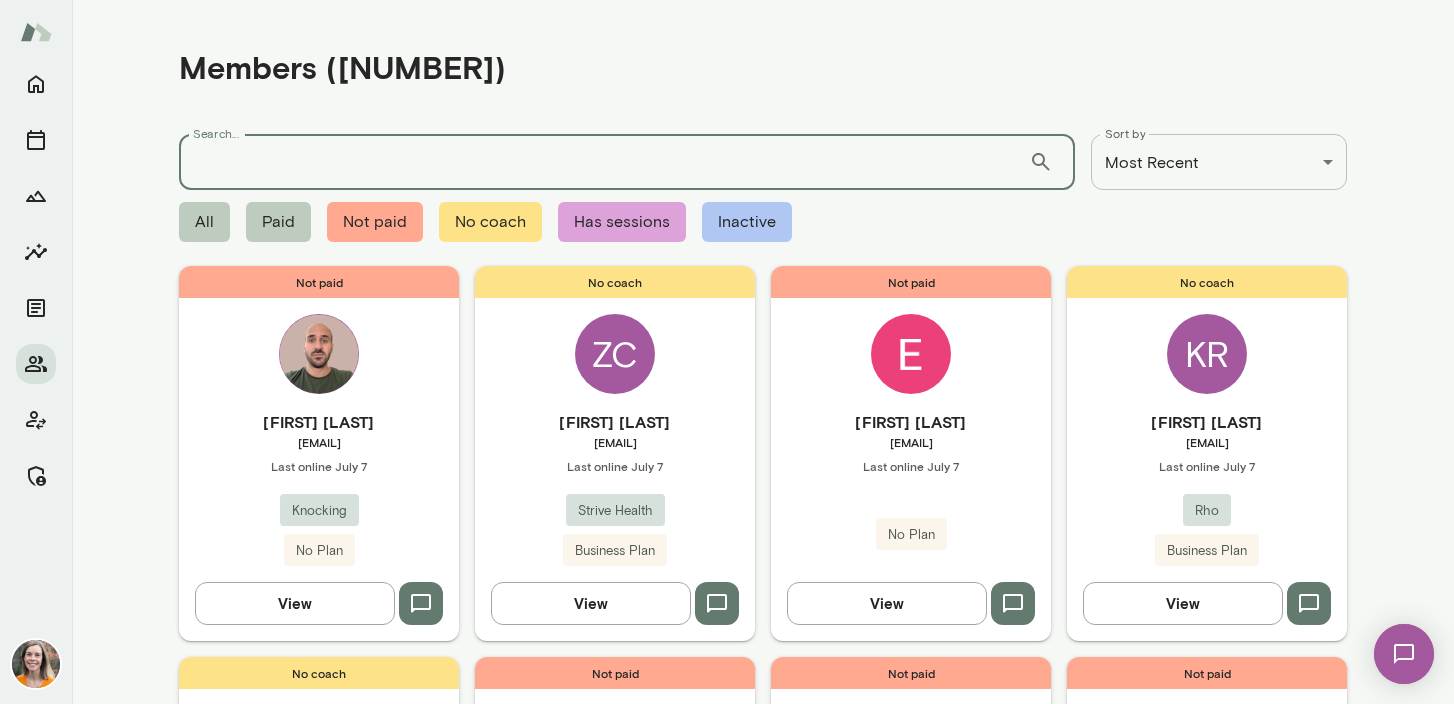 paste on "**********" 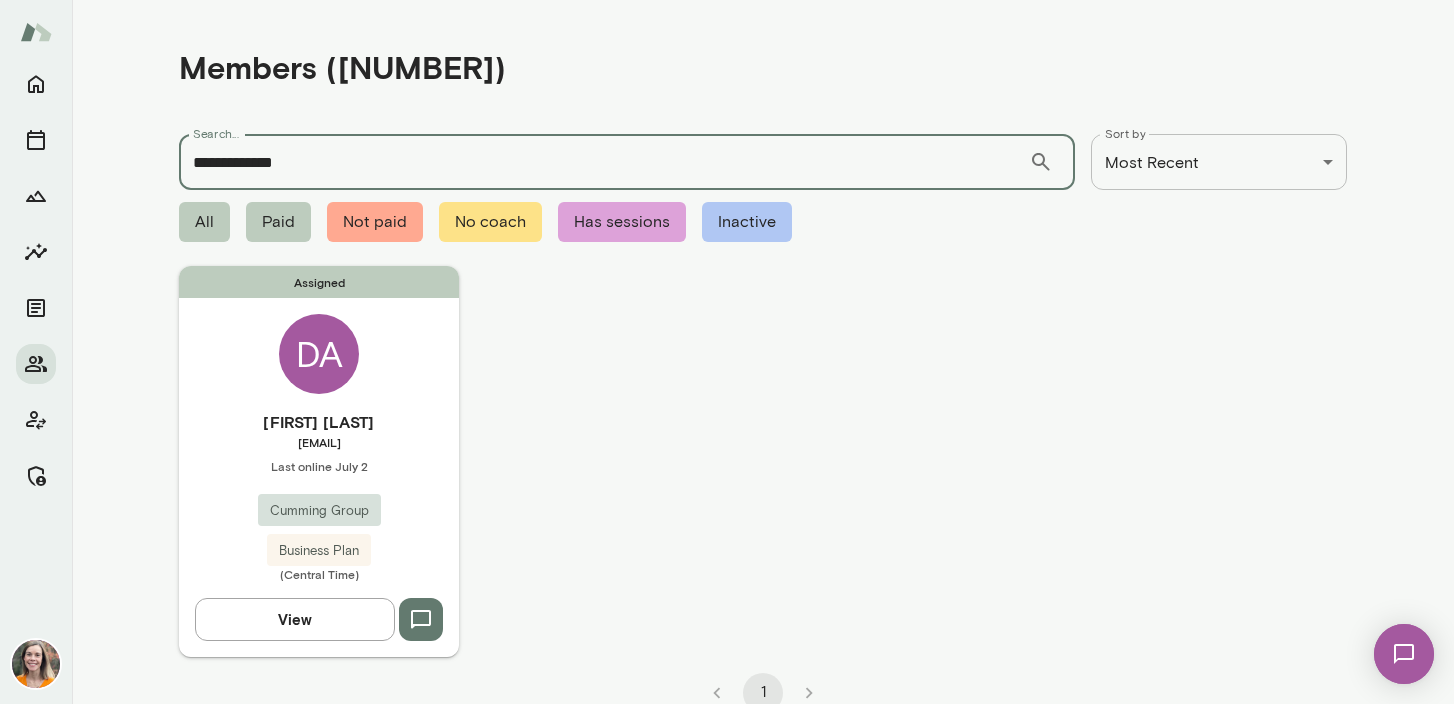 type on "**********" 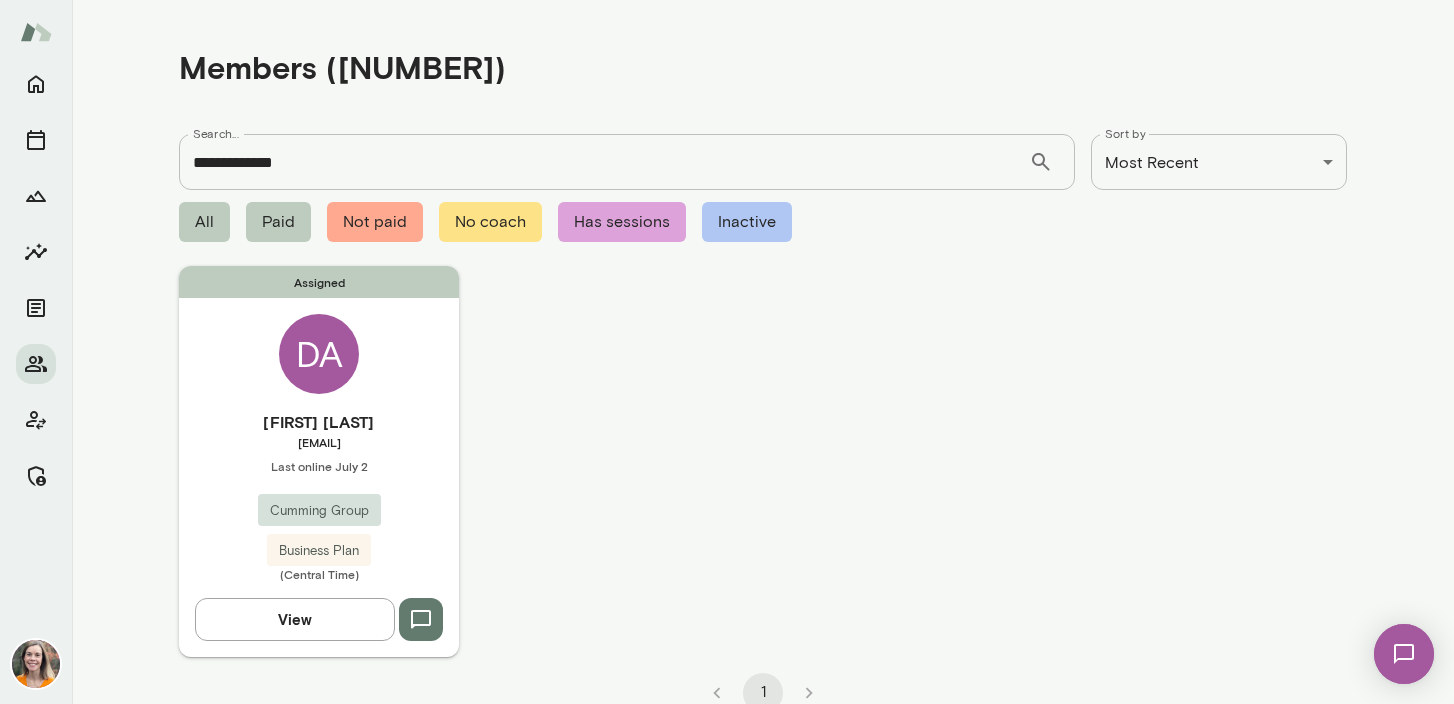 click on "Assigned DA [FIRST] [LAST] [EMAIL] Last online [MONTH] [DAY] Cumming Group Business Plan (Central Time) View" at bounding box center (319, 461) 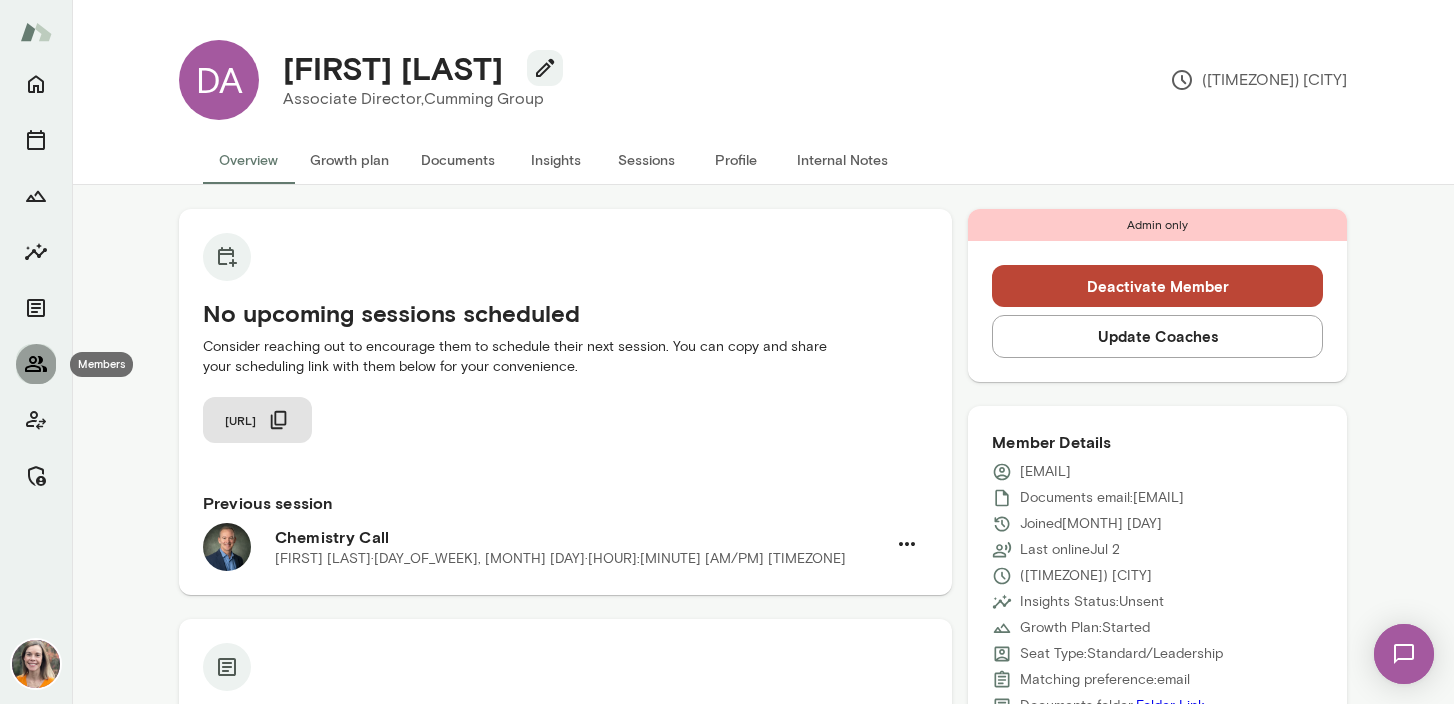 click at bounding box center [36, 364] 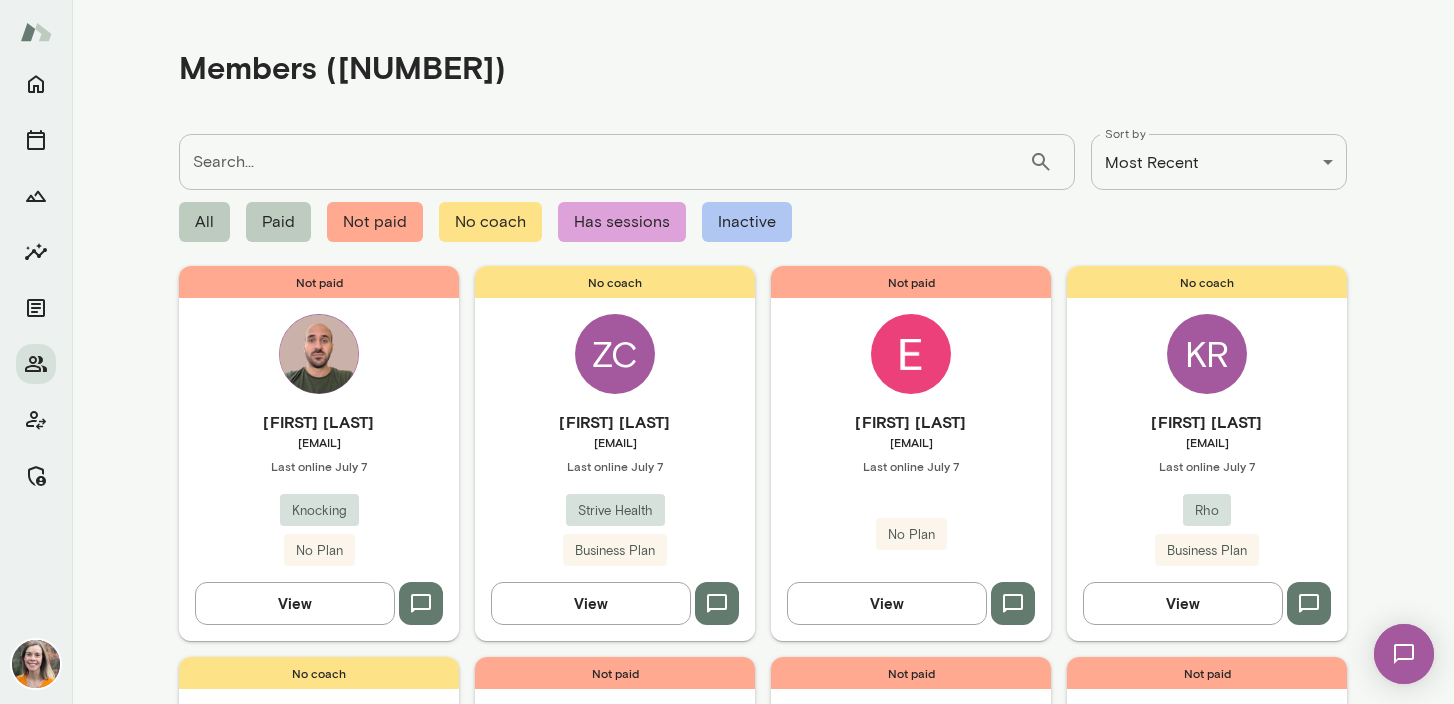 click on "Search..." at bounding box center [604, 162] 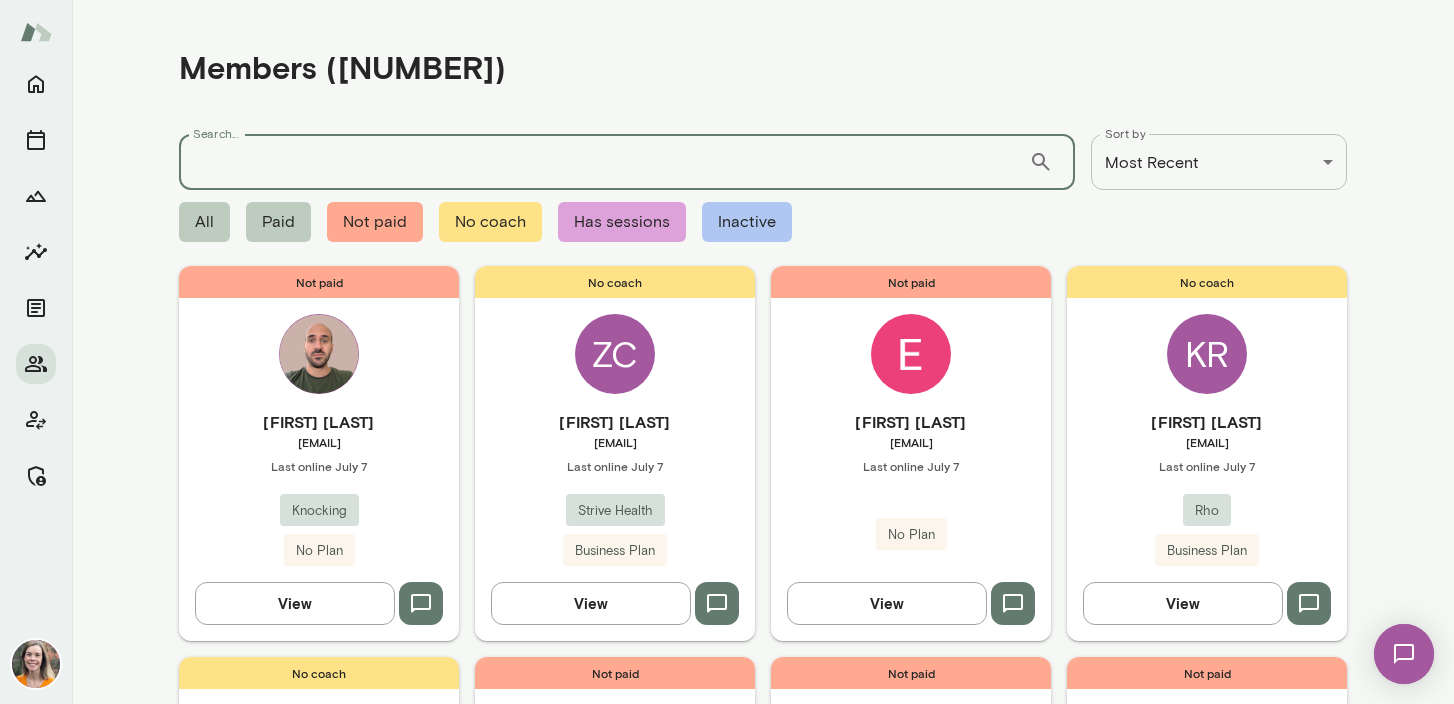 paste on "**********" 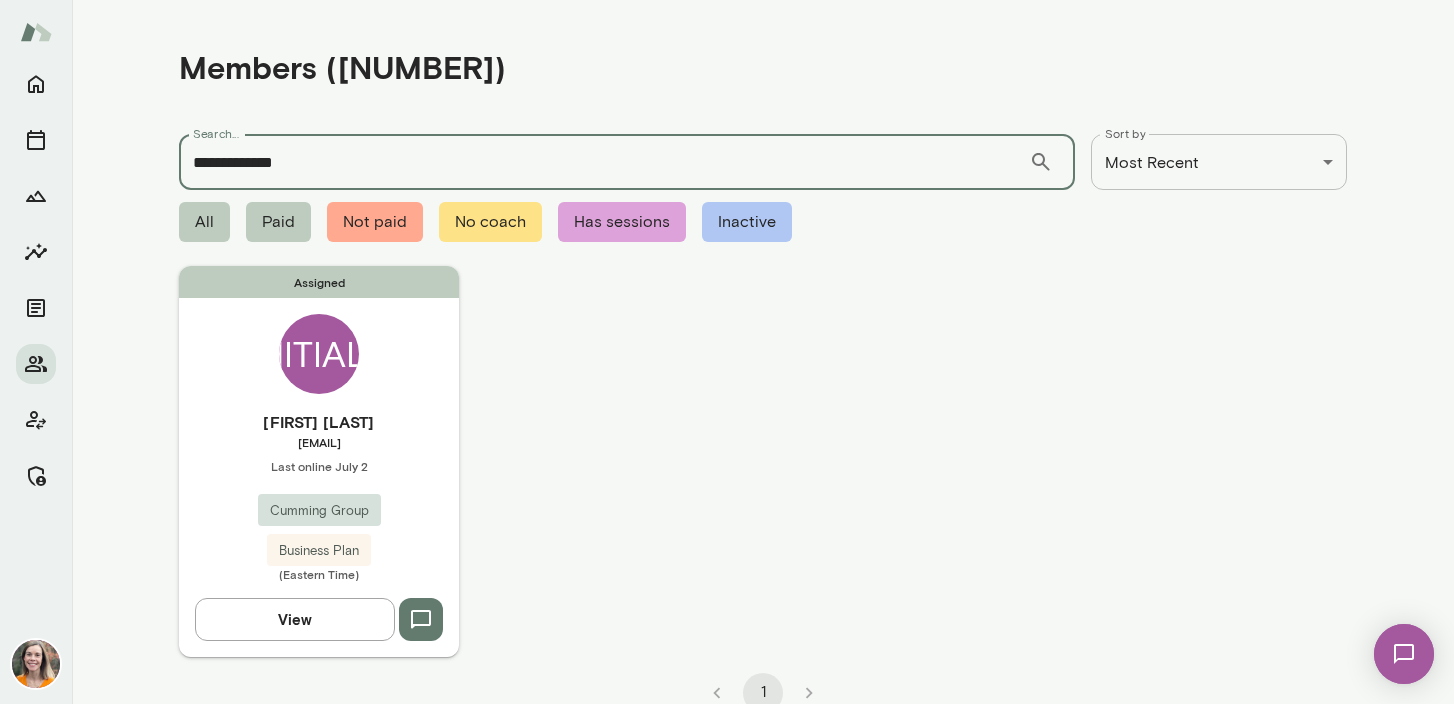 type on "**********" 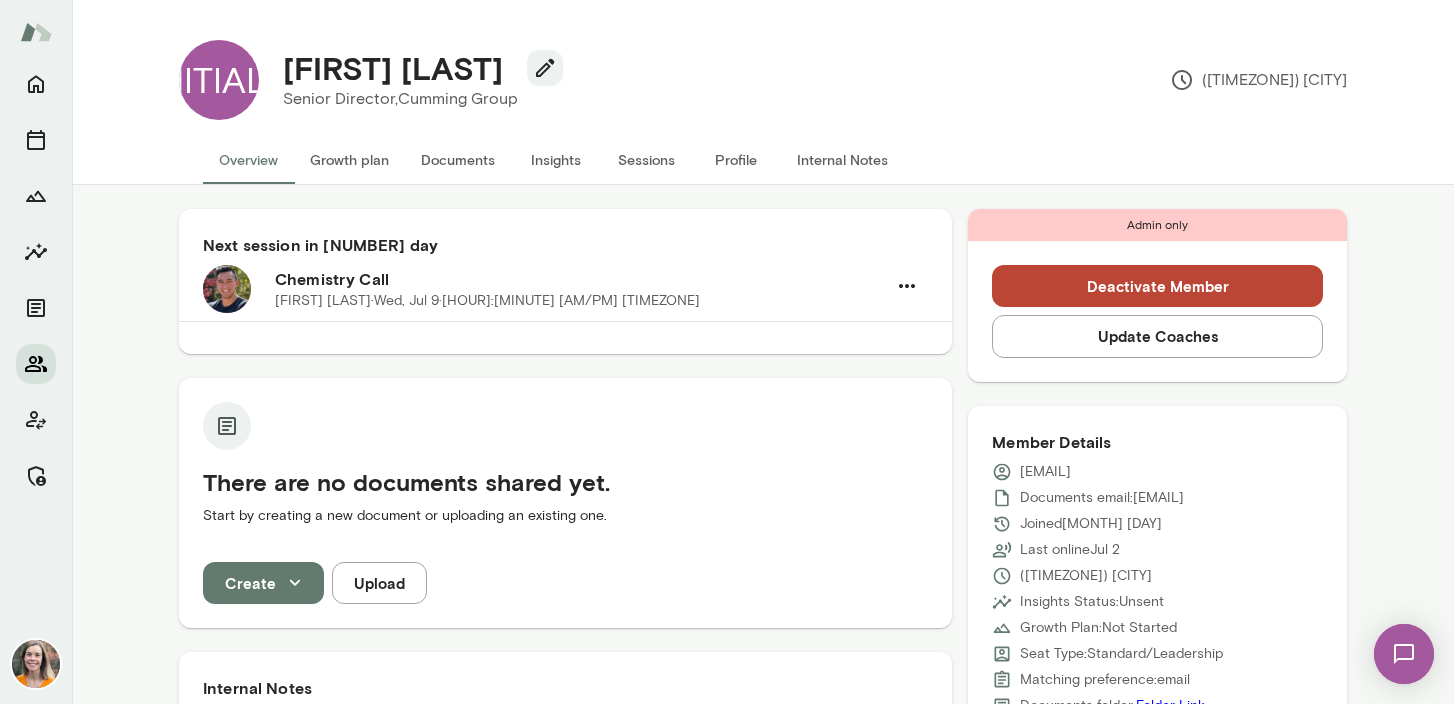 click at bounding box center (36, 364) 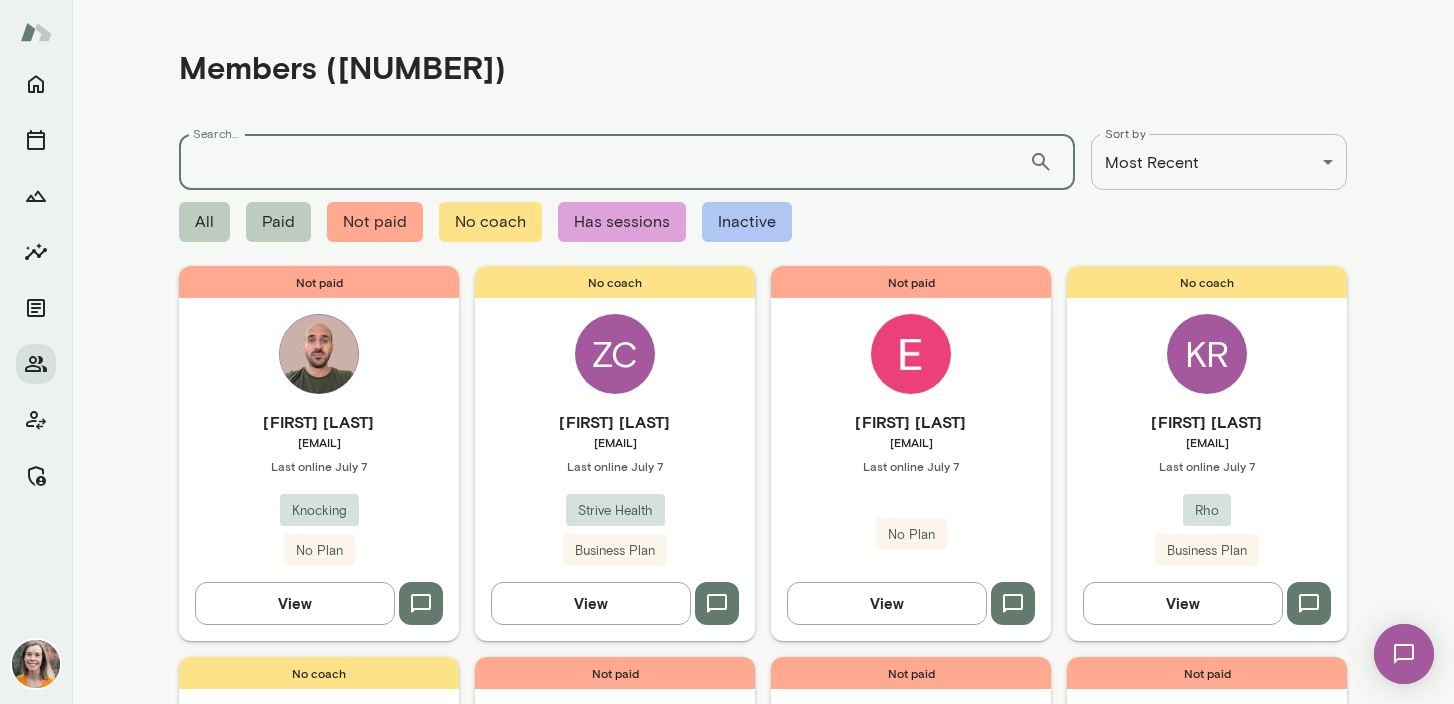 click on "Search..." at bounding box center [604, 162] 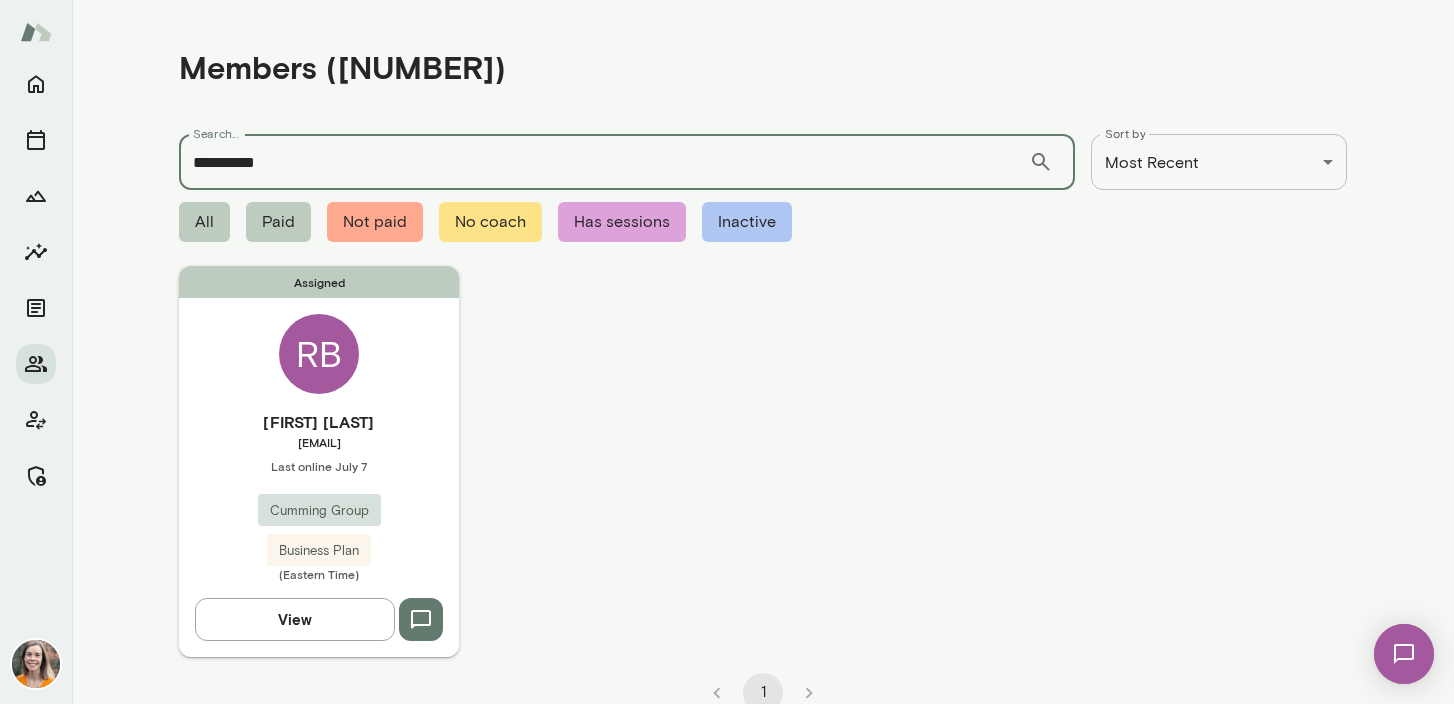 type on "**********" 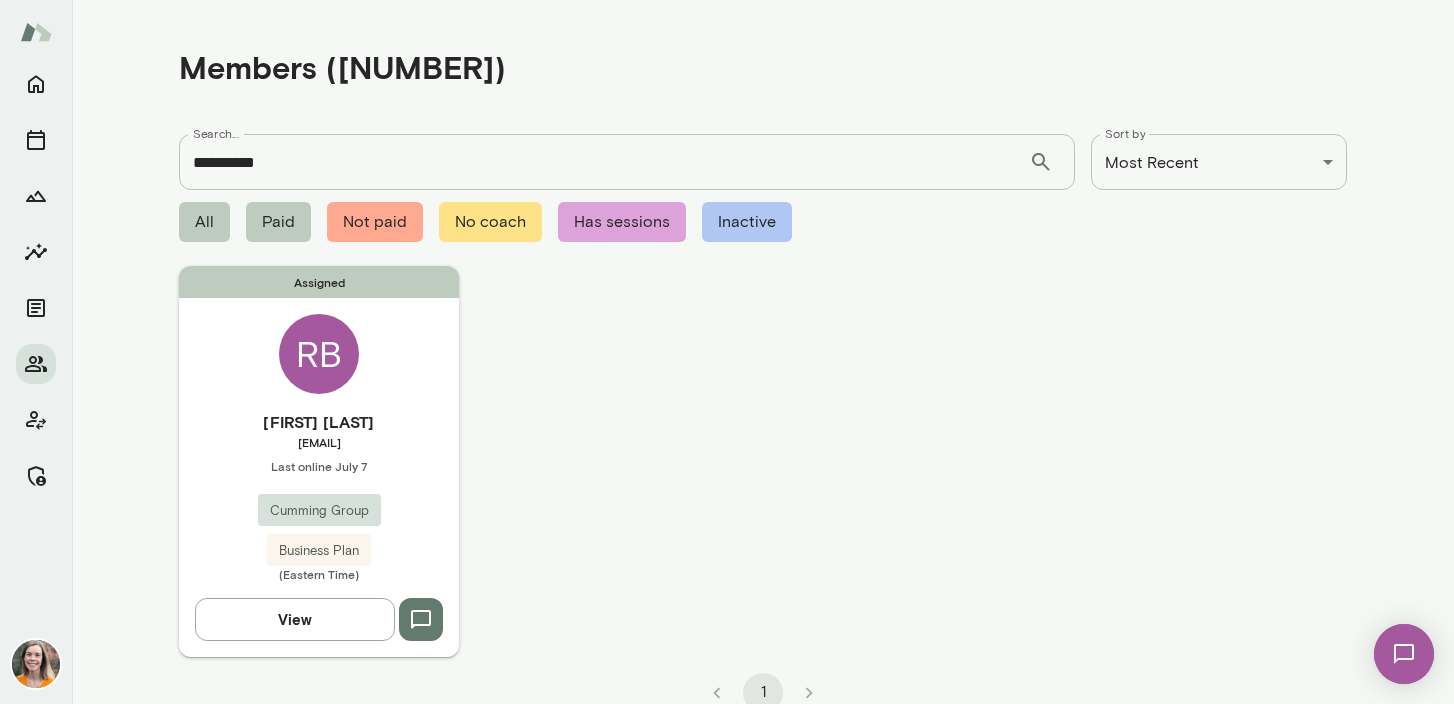 click on "[EMAIL]" at bounding box center (319, 442) 